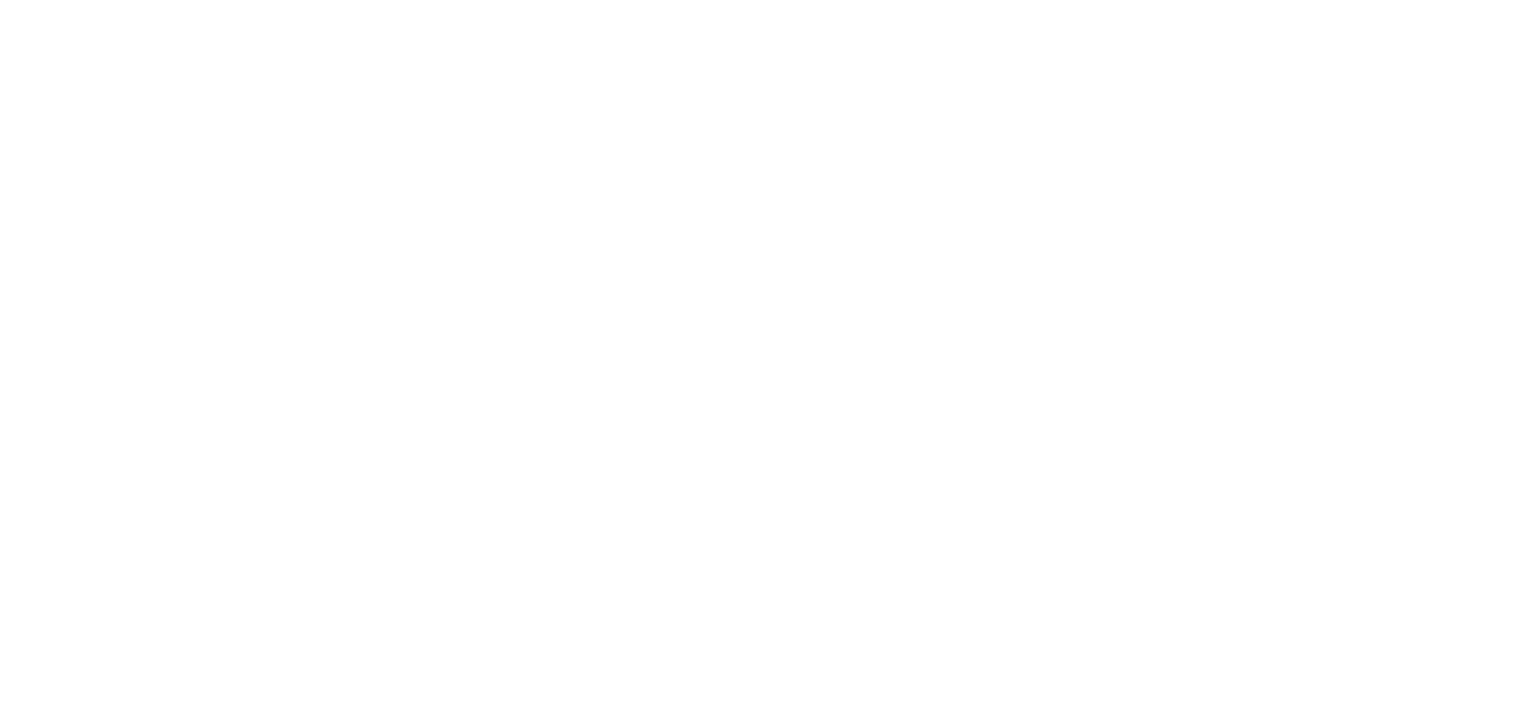 scroll, scrollTop: 0, scrollLeft: 0, axis: both 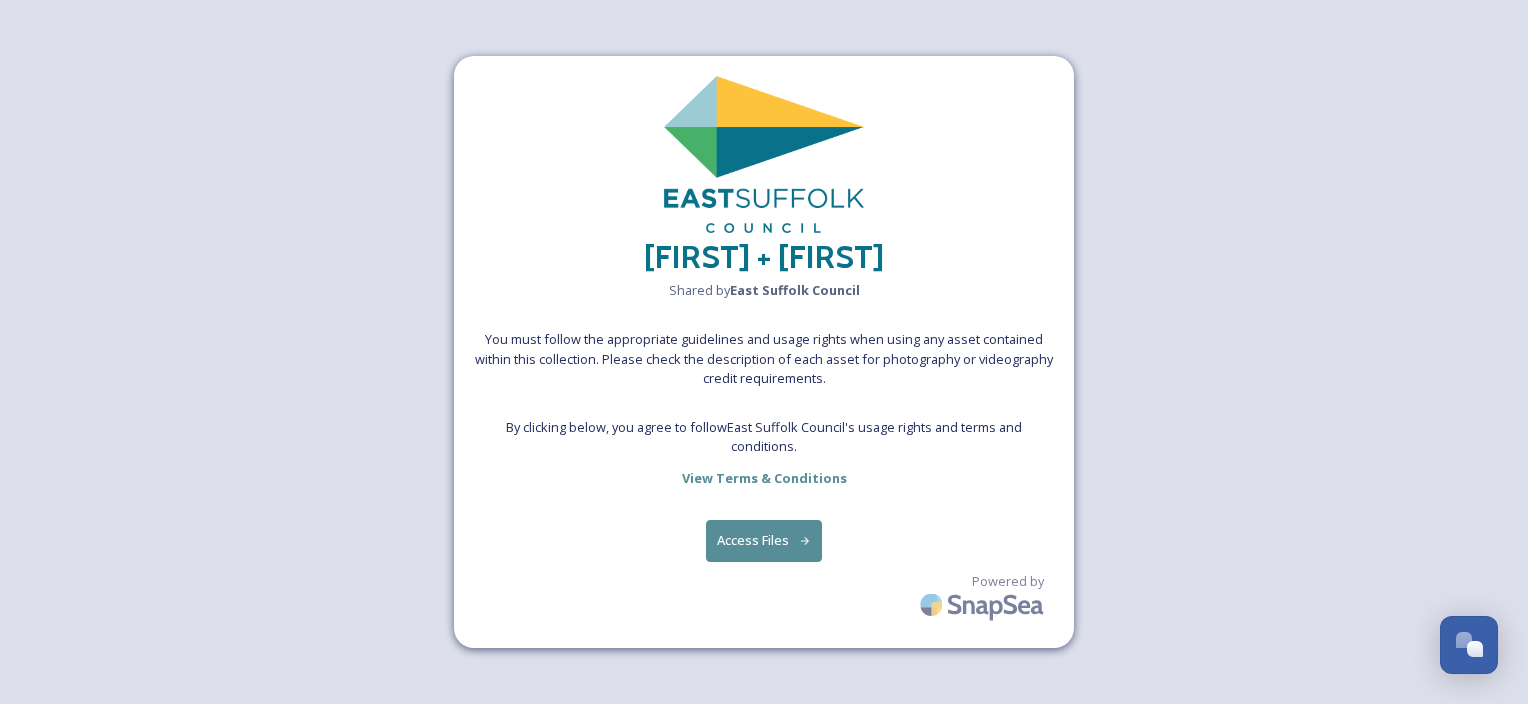 click on "Access Files" at bounding box center [764, 540] 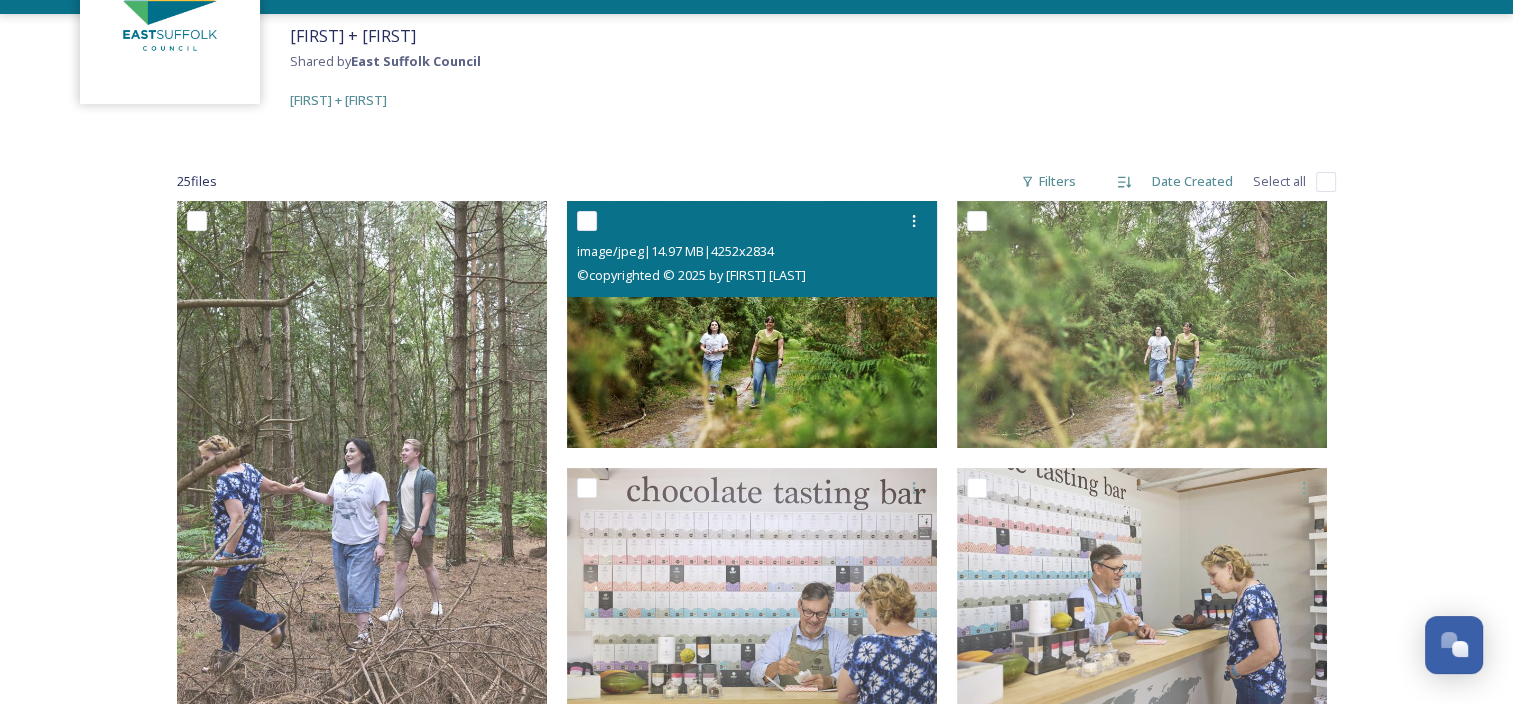 scroll, scrollTop: 200, scrollLeft: 0, axis: vertical 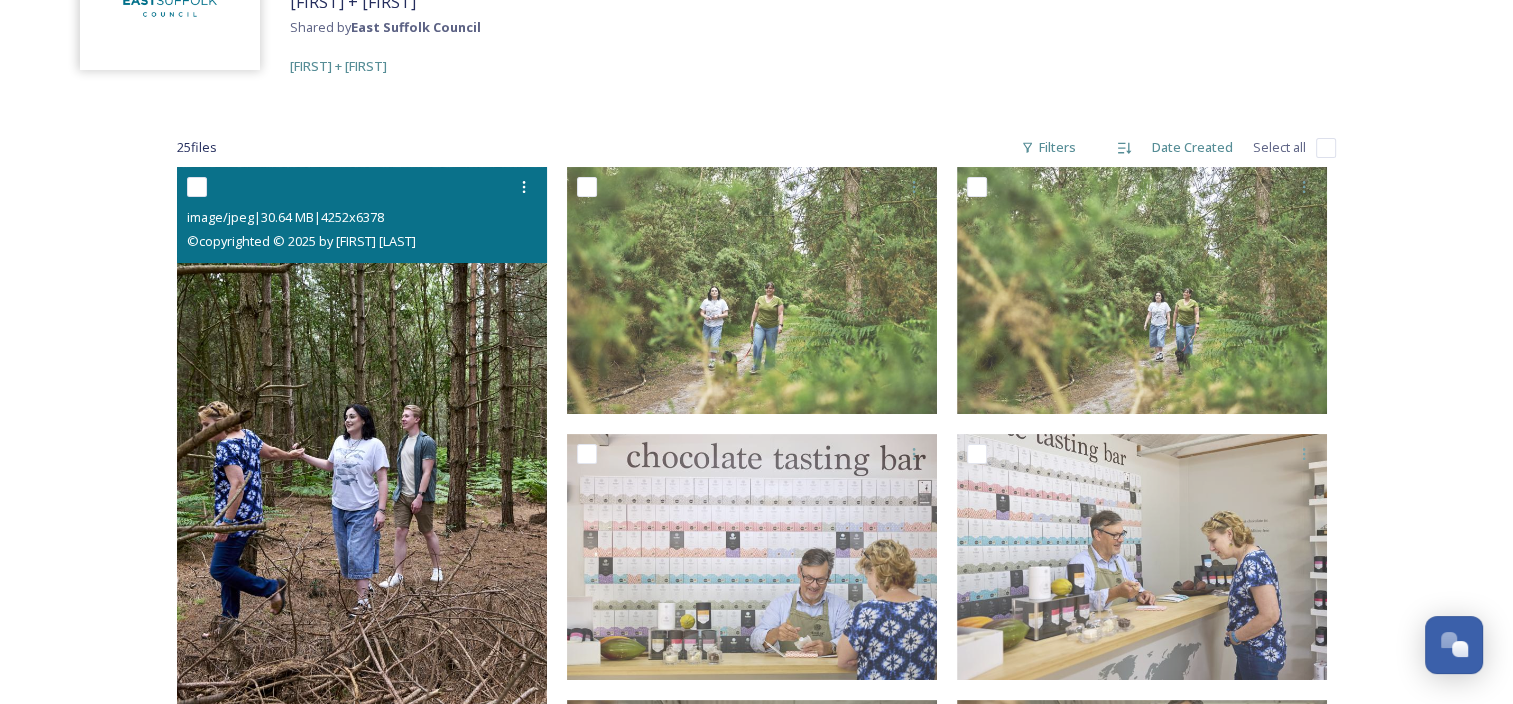 click at bounding box center (197, 187) 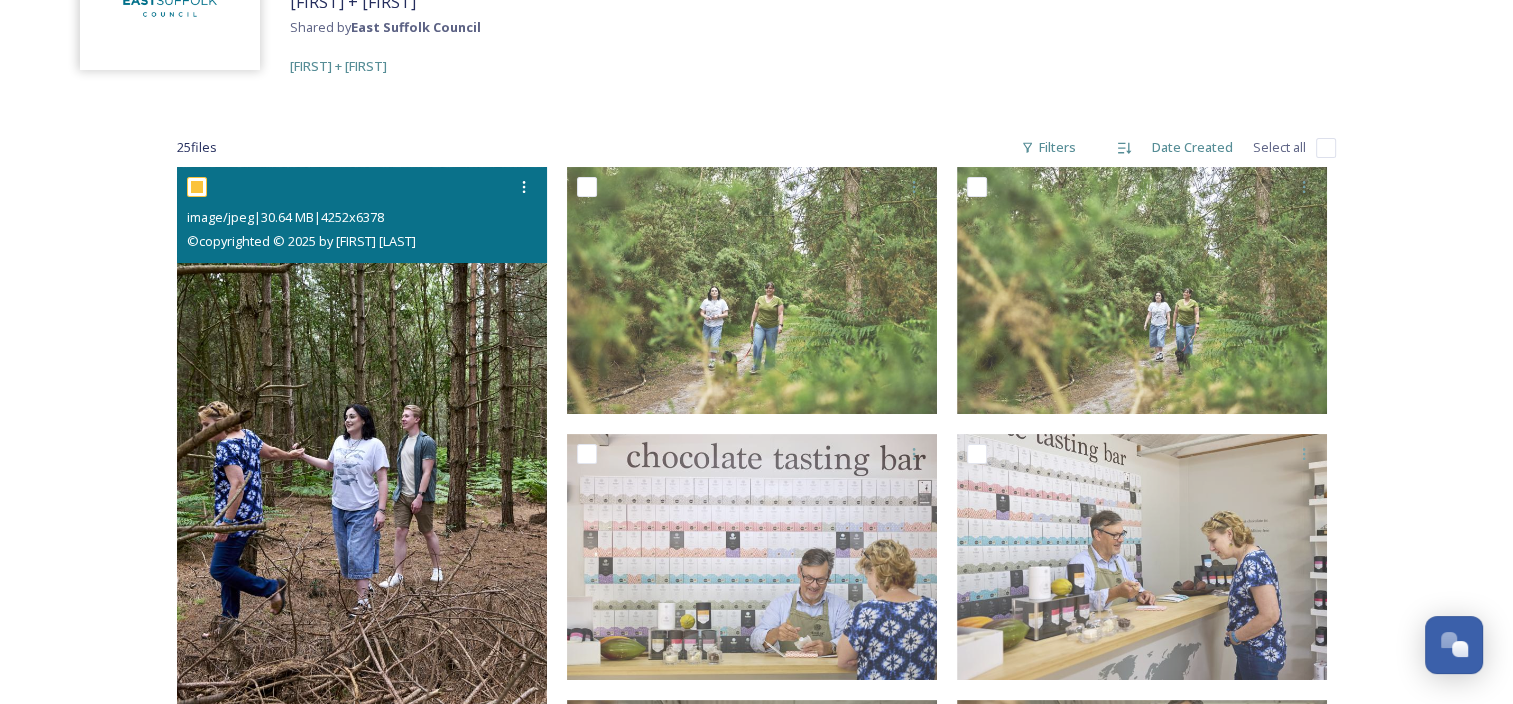 checkbox on "true" 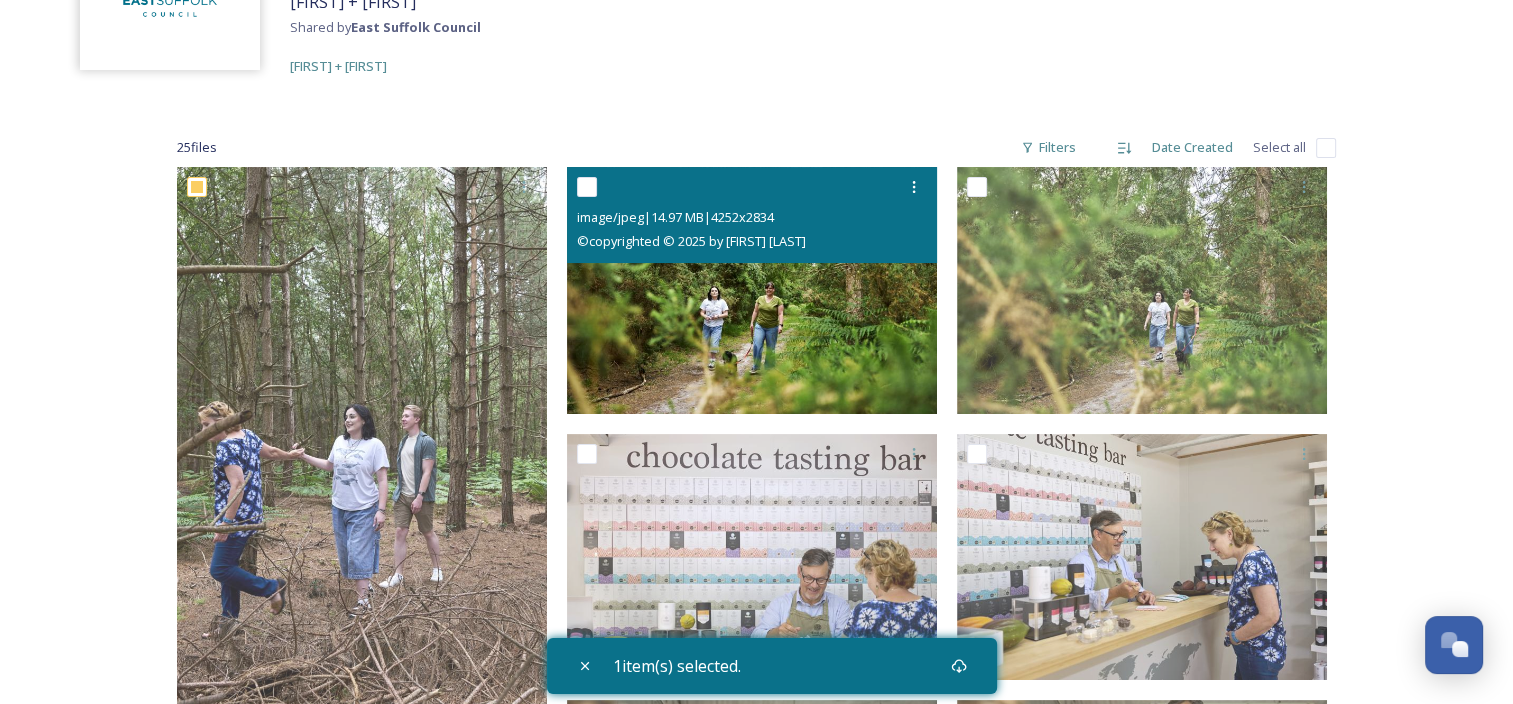 click at bounding box center [587, 187] 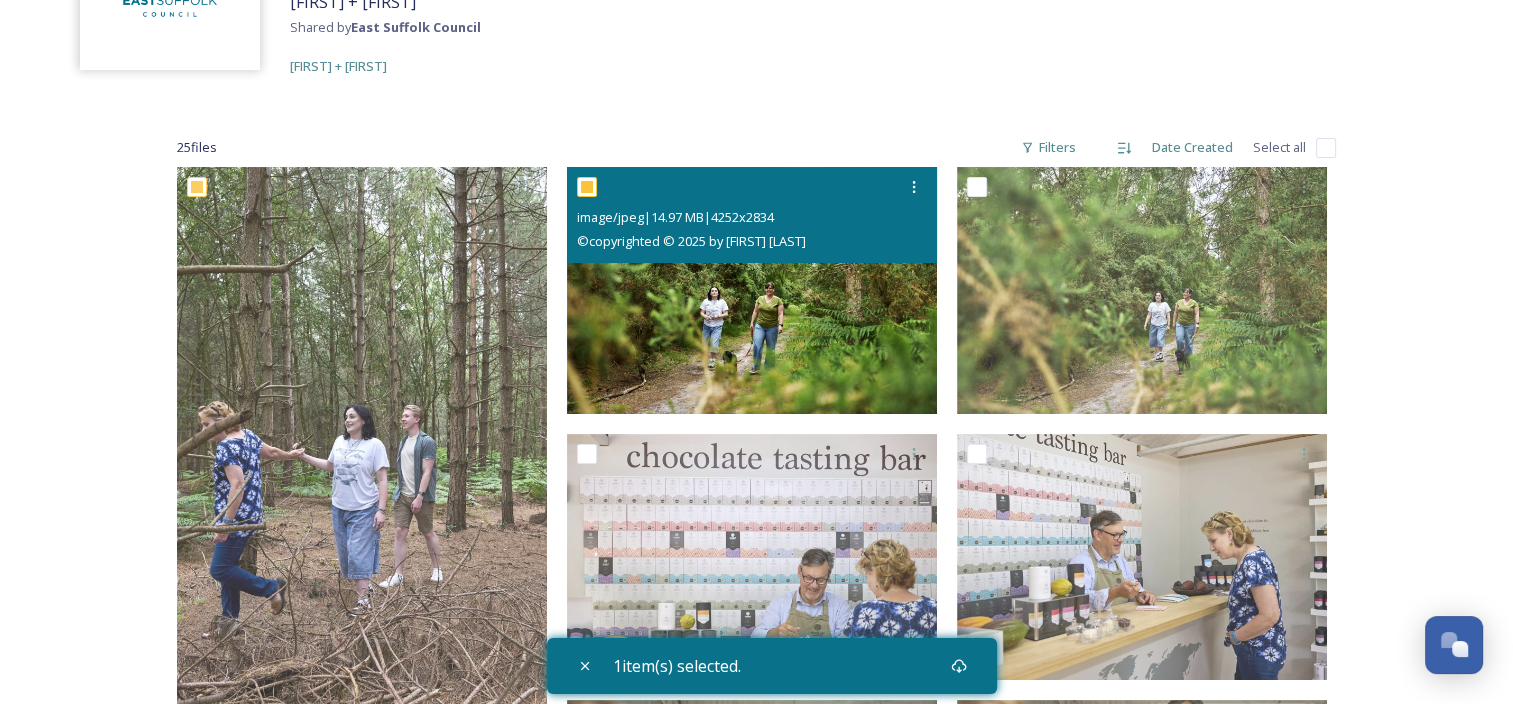 checkbox on "true" 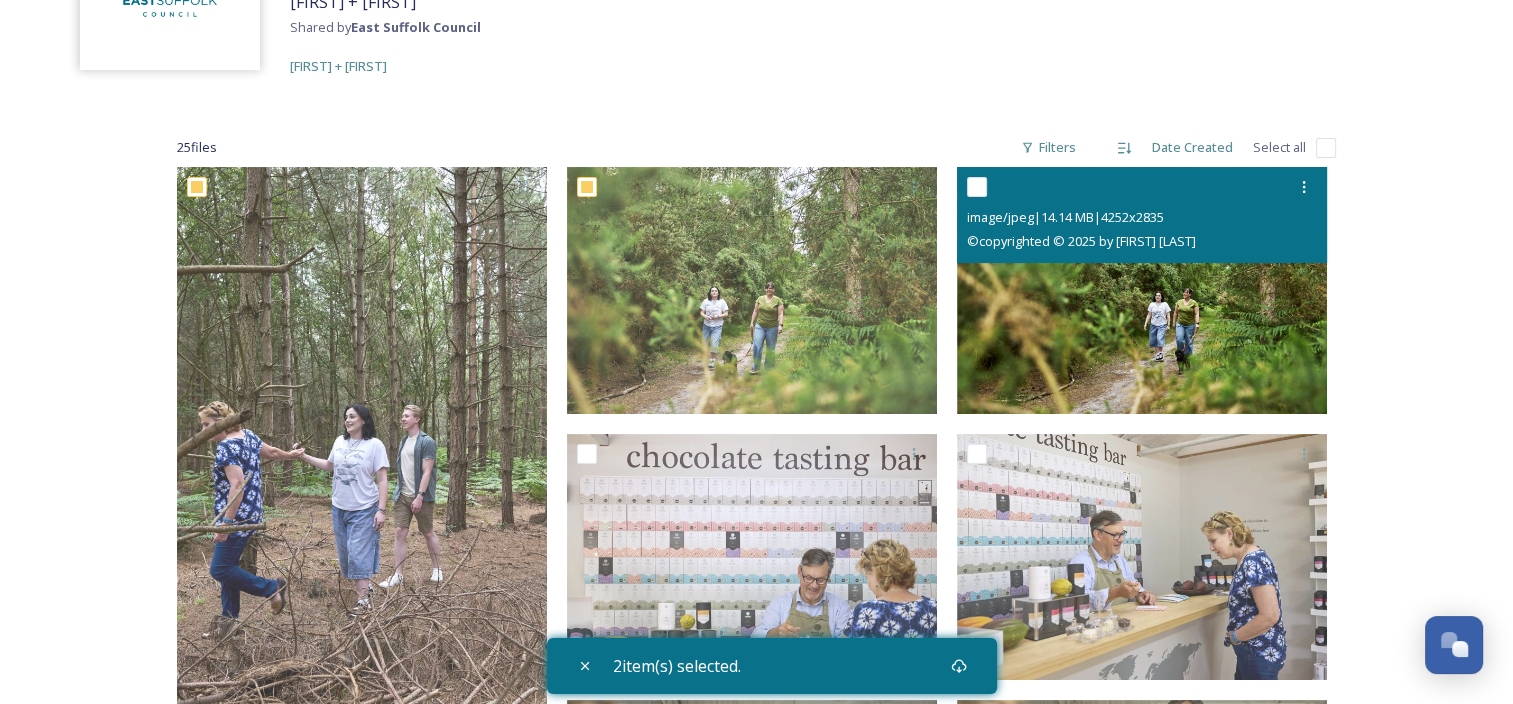 click at bounding box center [977, 187] 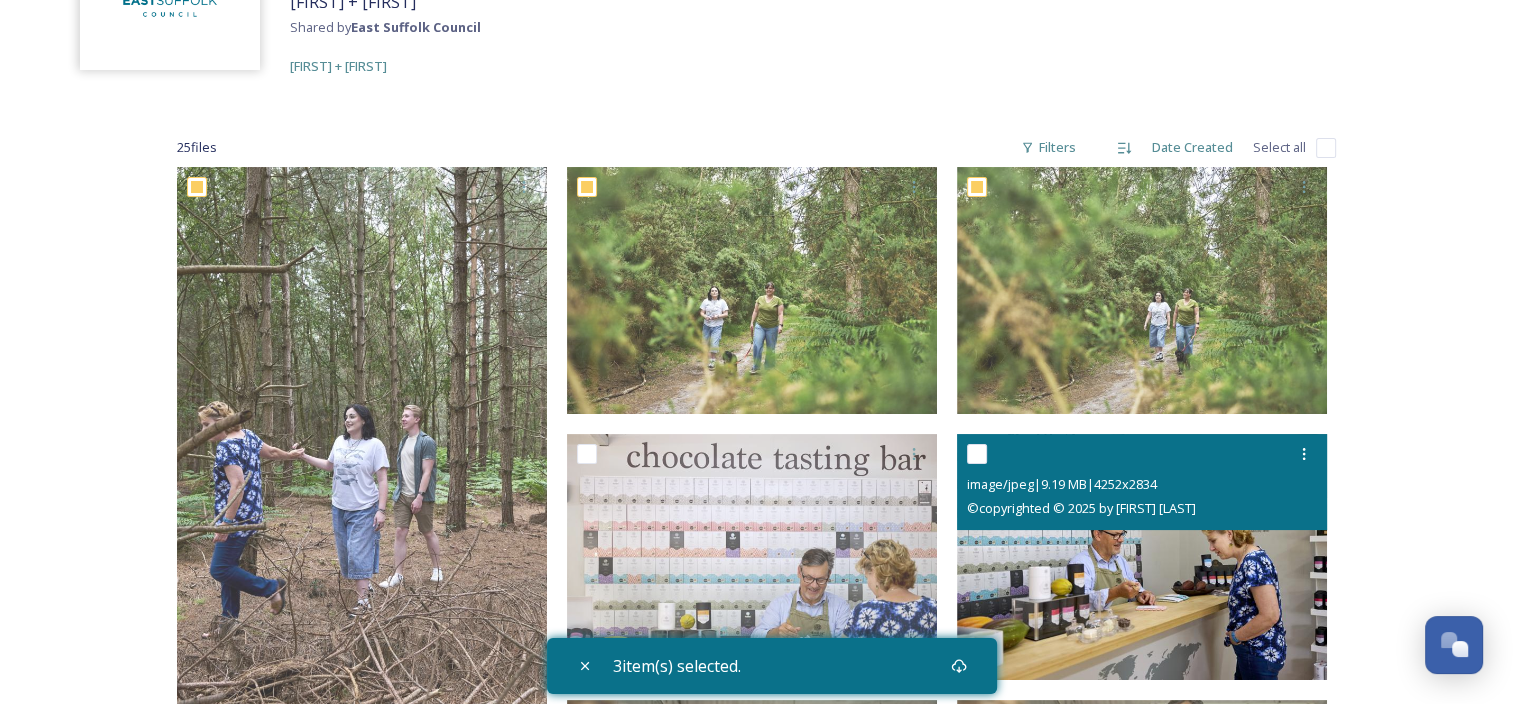 click at bounding box center [977, 454] 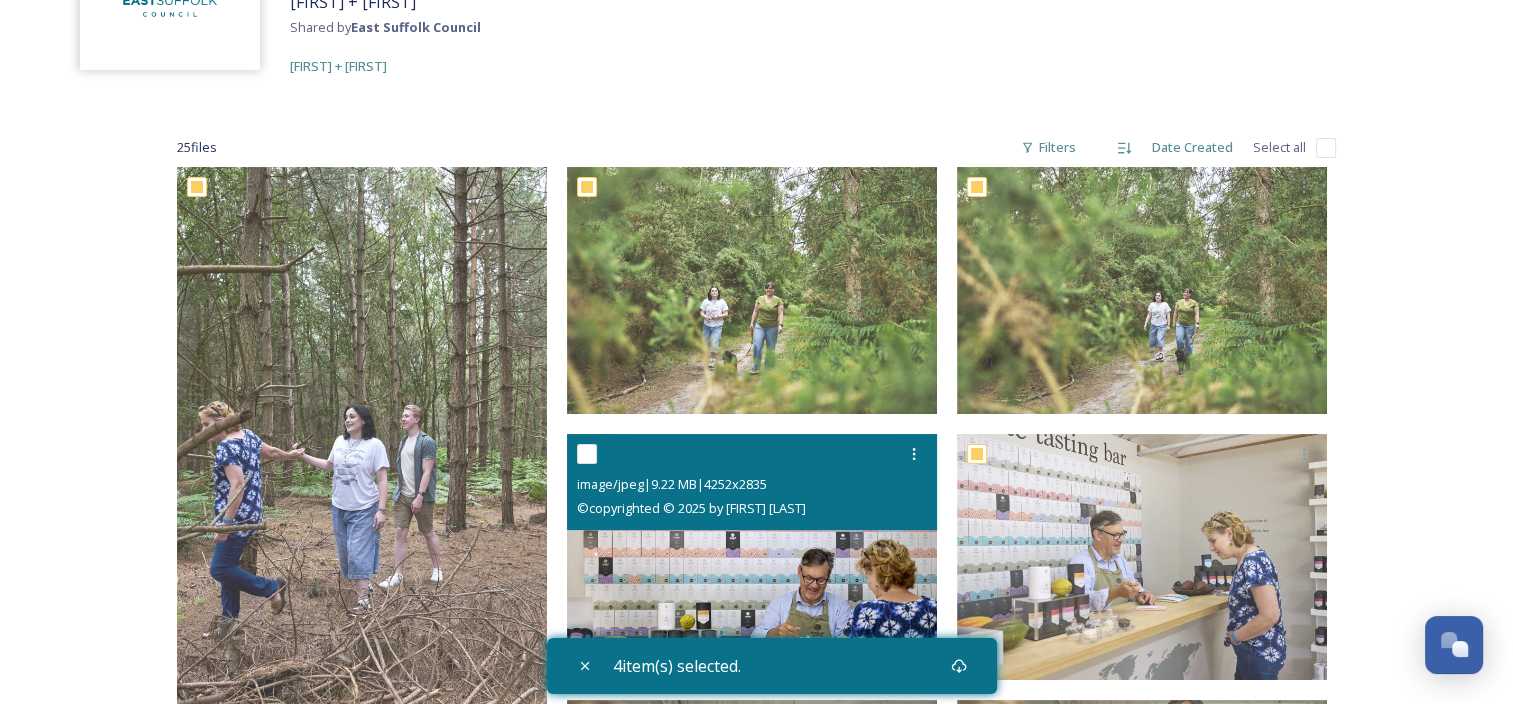 click at bounding box center (587, 454) 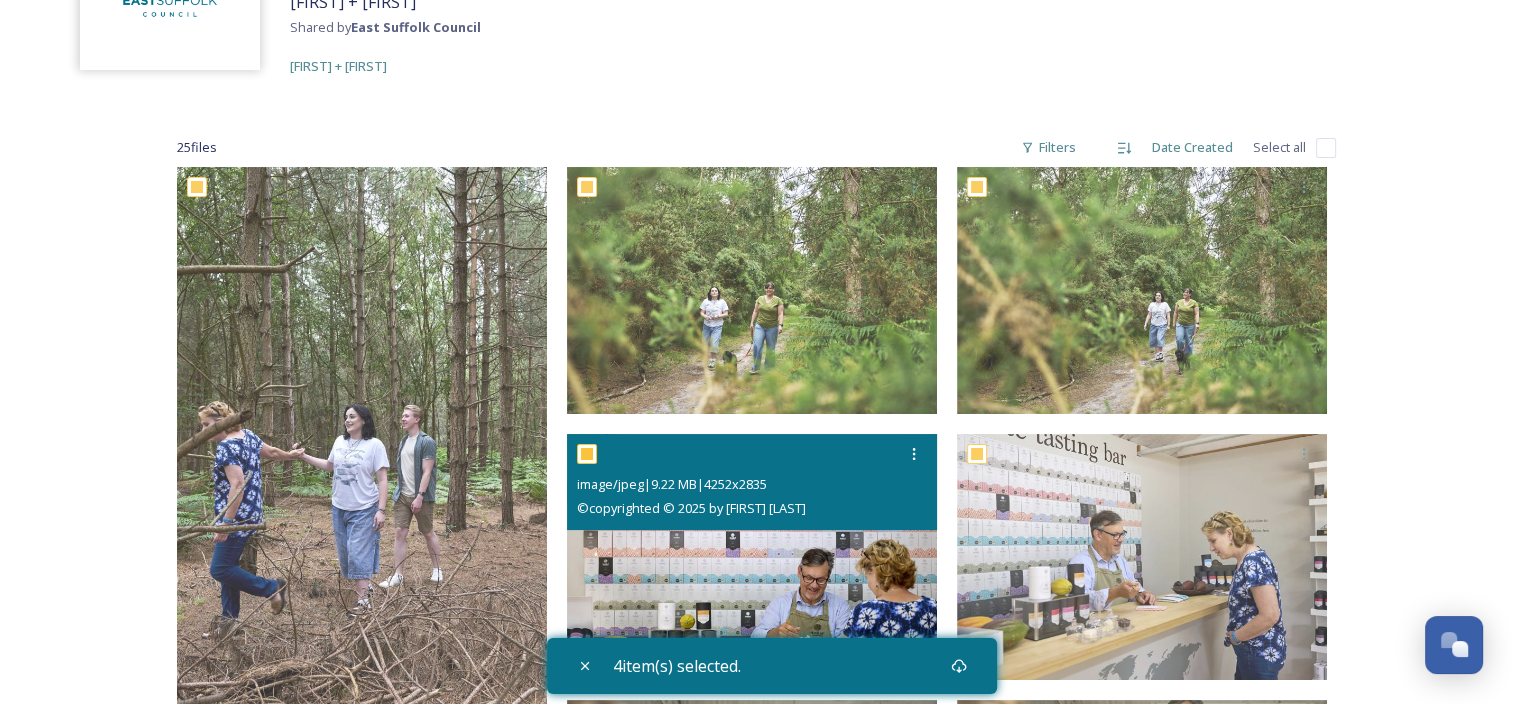 checkbox on "true" 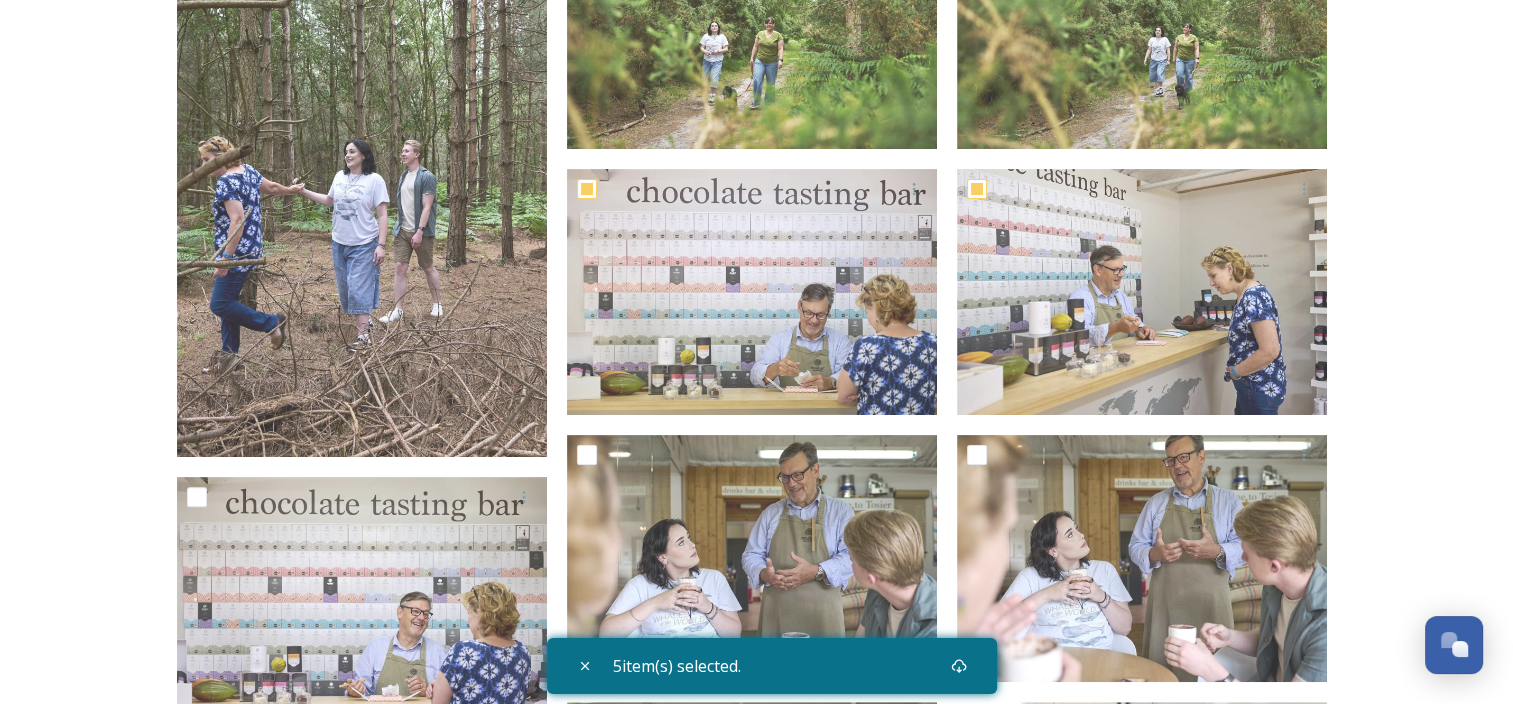 scroll, scrollTop: 500, scrollLeft: 0, axis: vertical 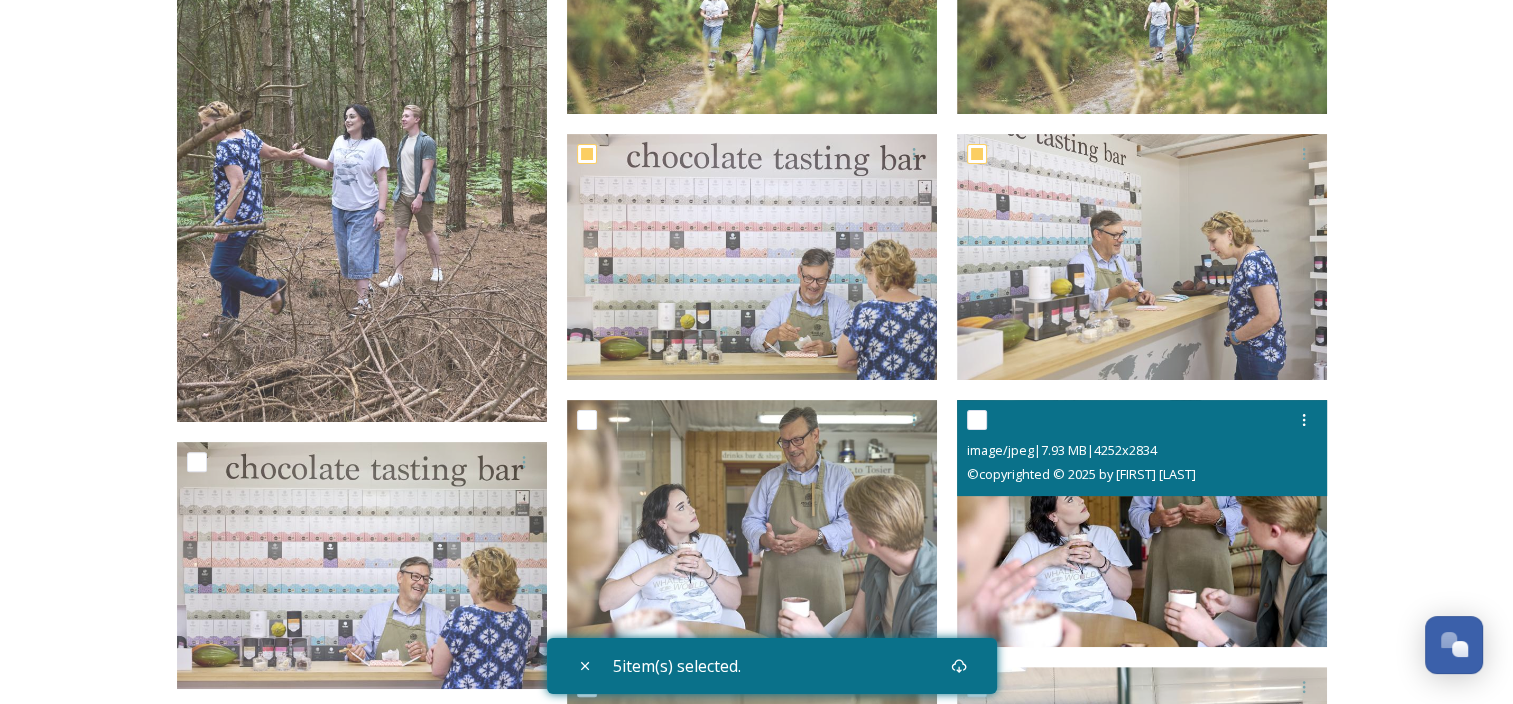click at bounding box center (977, 420) 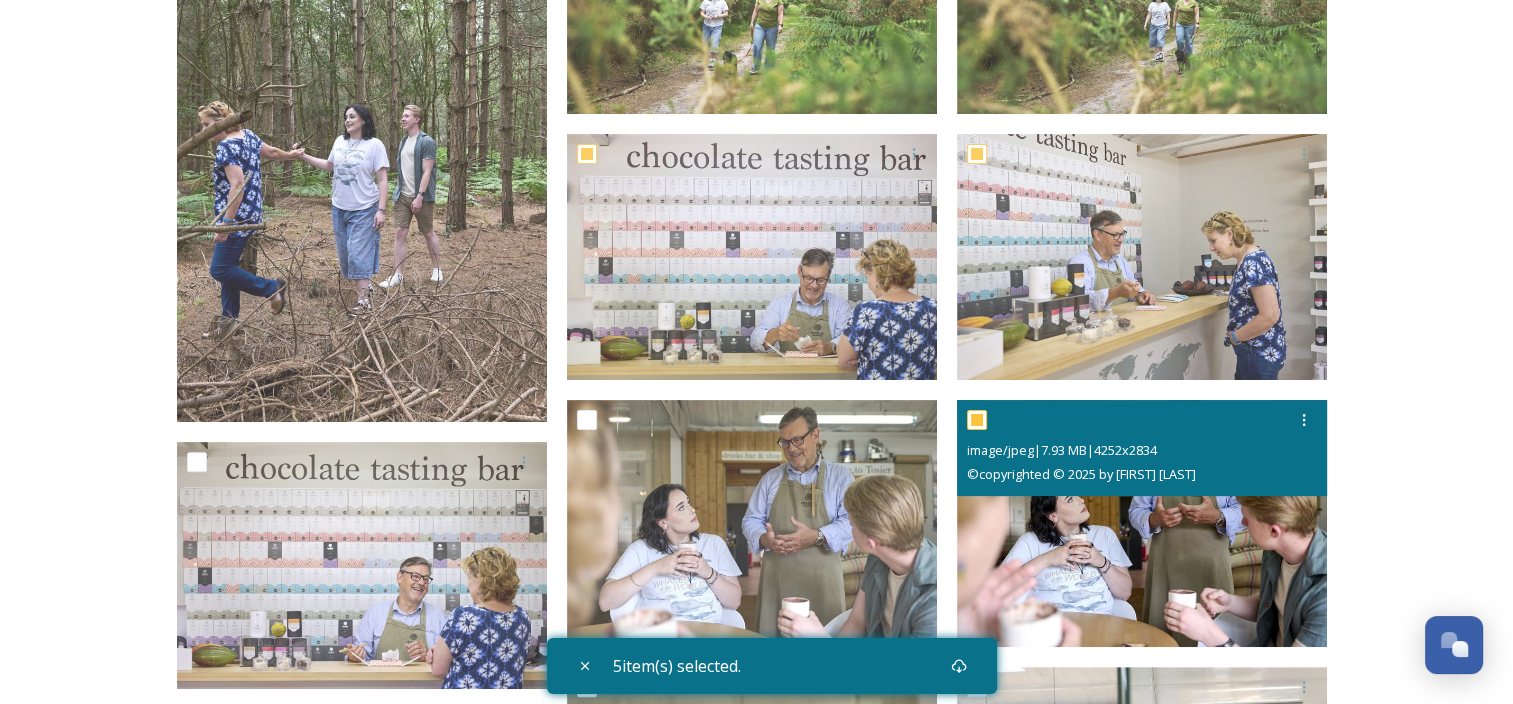 checkbox on "true" 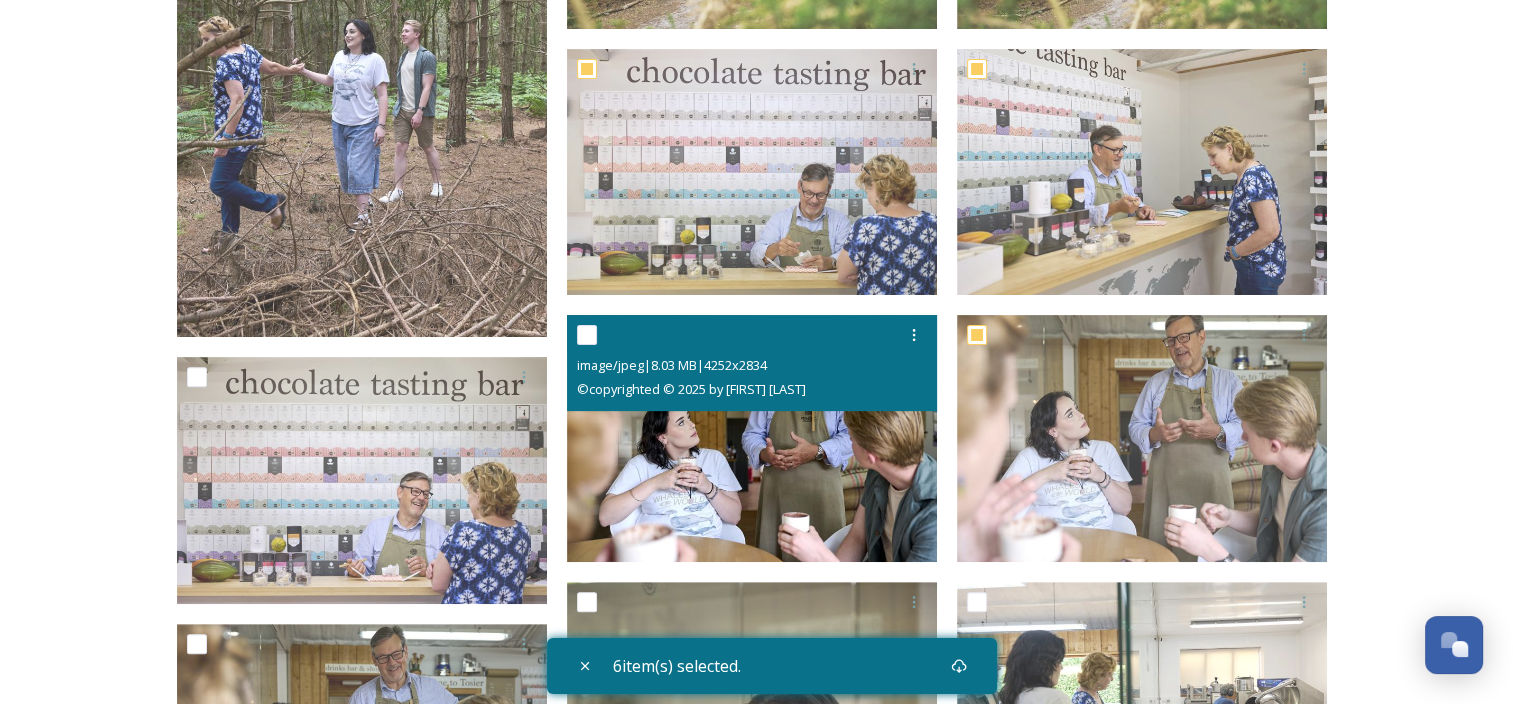 scroll, scrollTop: 600, scrollLeft: 0, axis: vertical 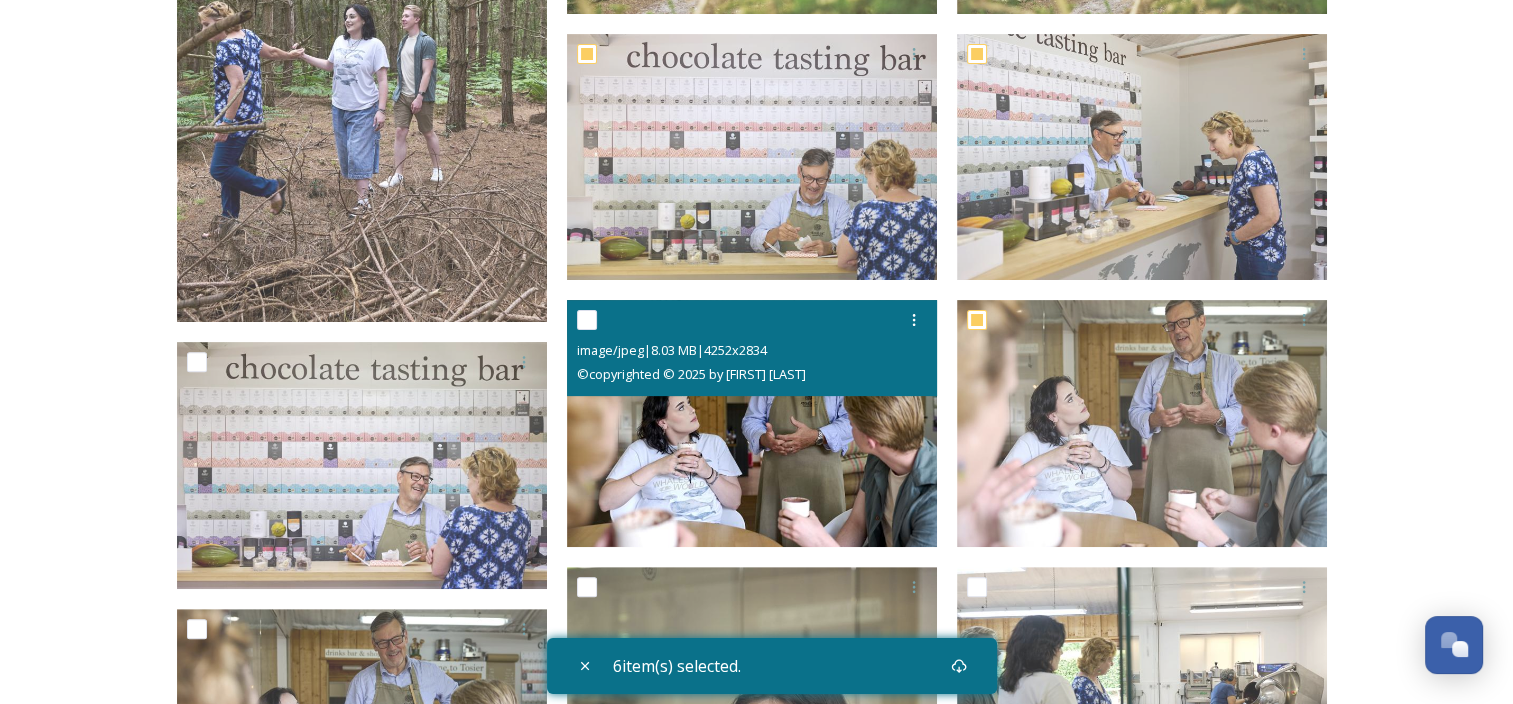 click at bounding box center (587, 320) 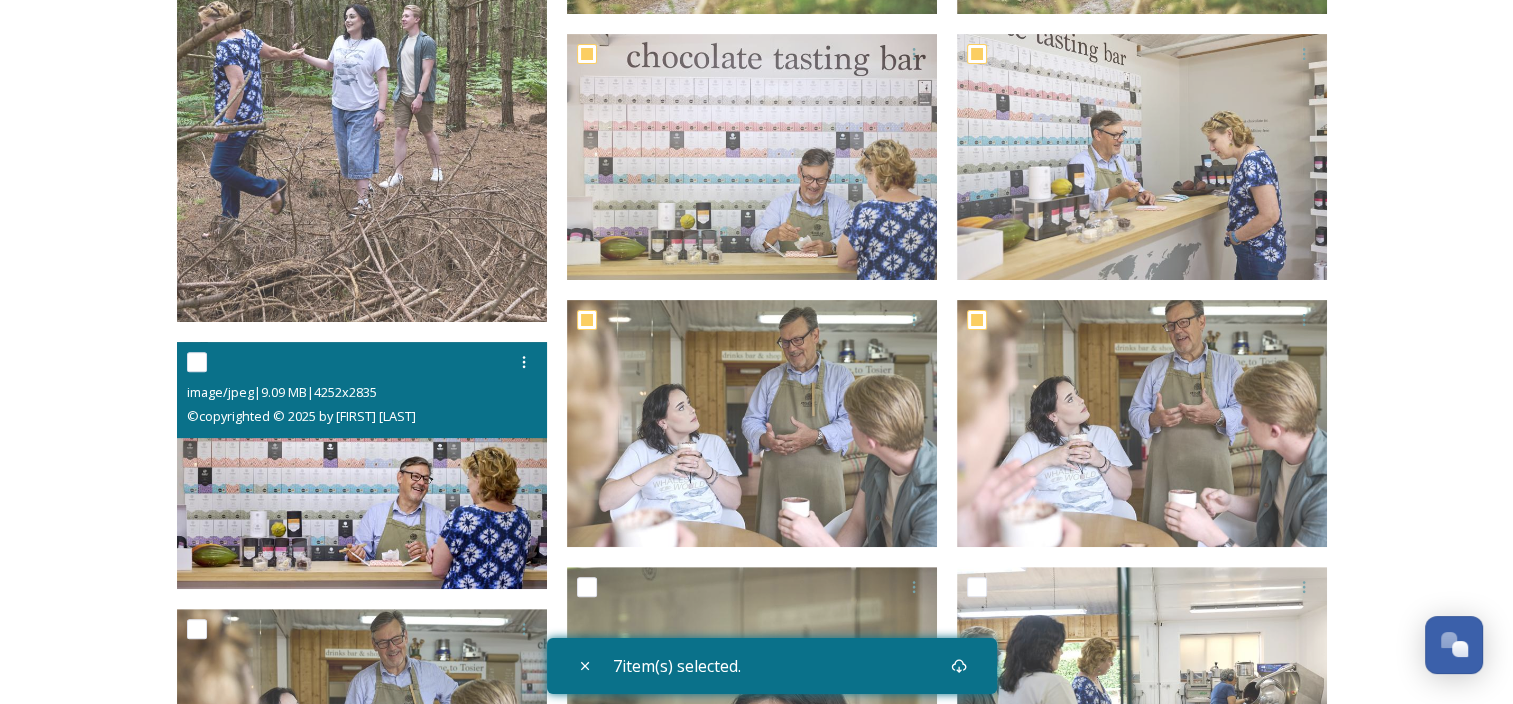 click on "image/jpeg  |  9.09 MB  |  4252  x  2835 © copyrighted © 2025  by [FIRST] [LAST]" at bounding box center (362, 390) 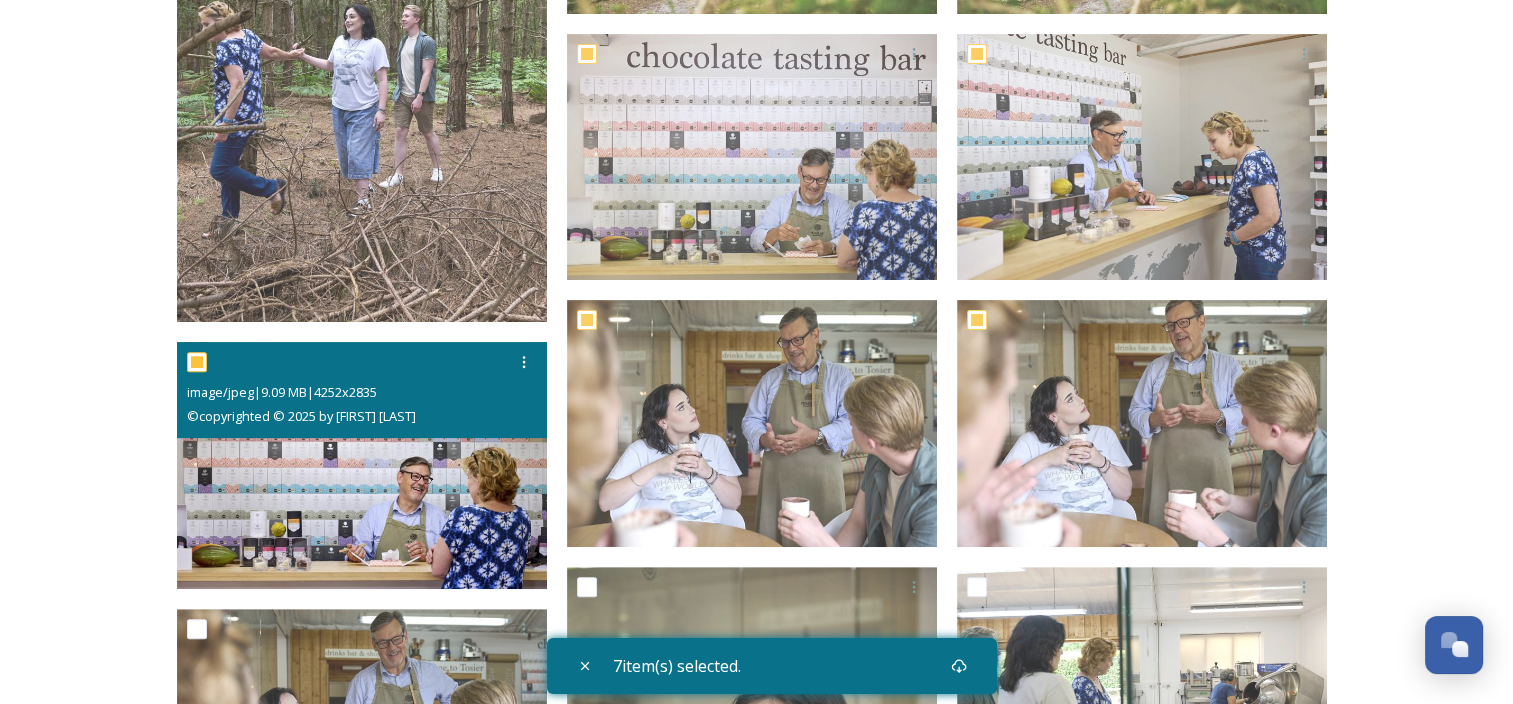 checkbox on "true" 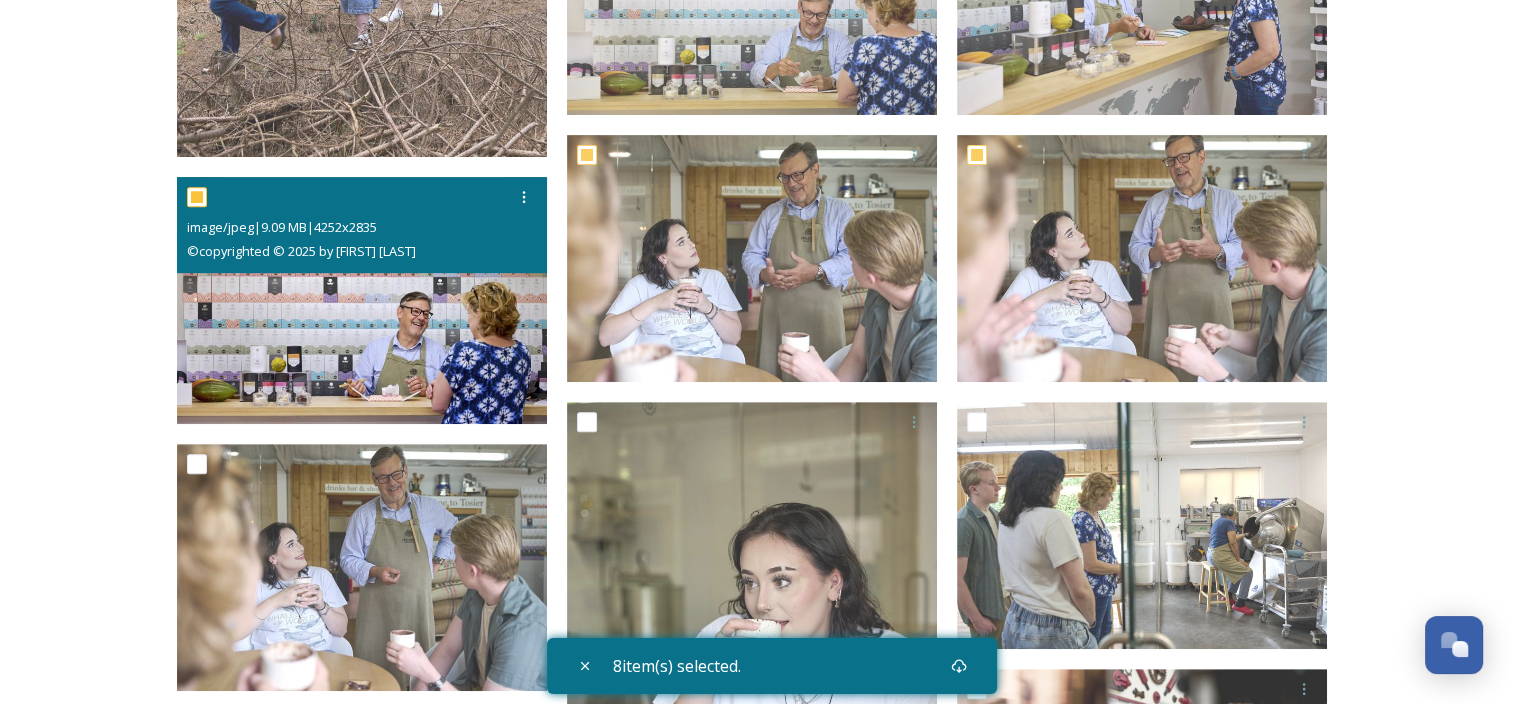 scroll, scrollTop: 800, scrollLeft: 0, axis: vertical 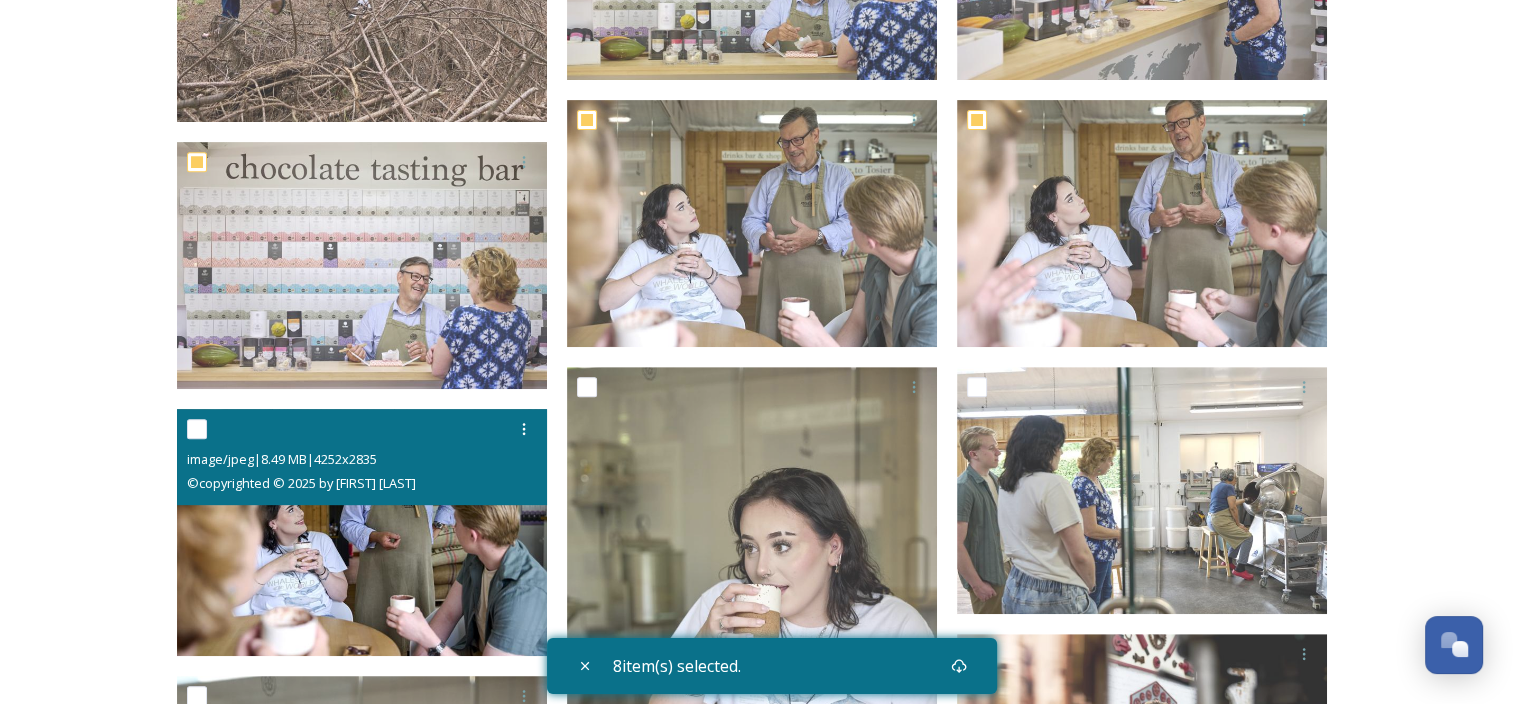 click at bounding box center [197, 429] 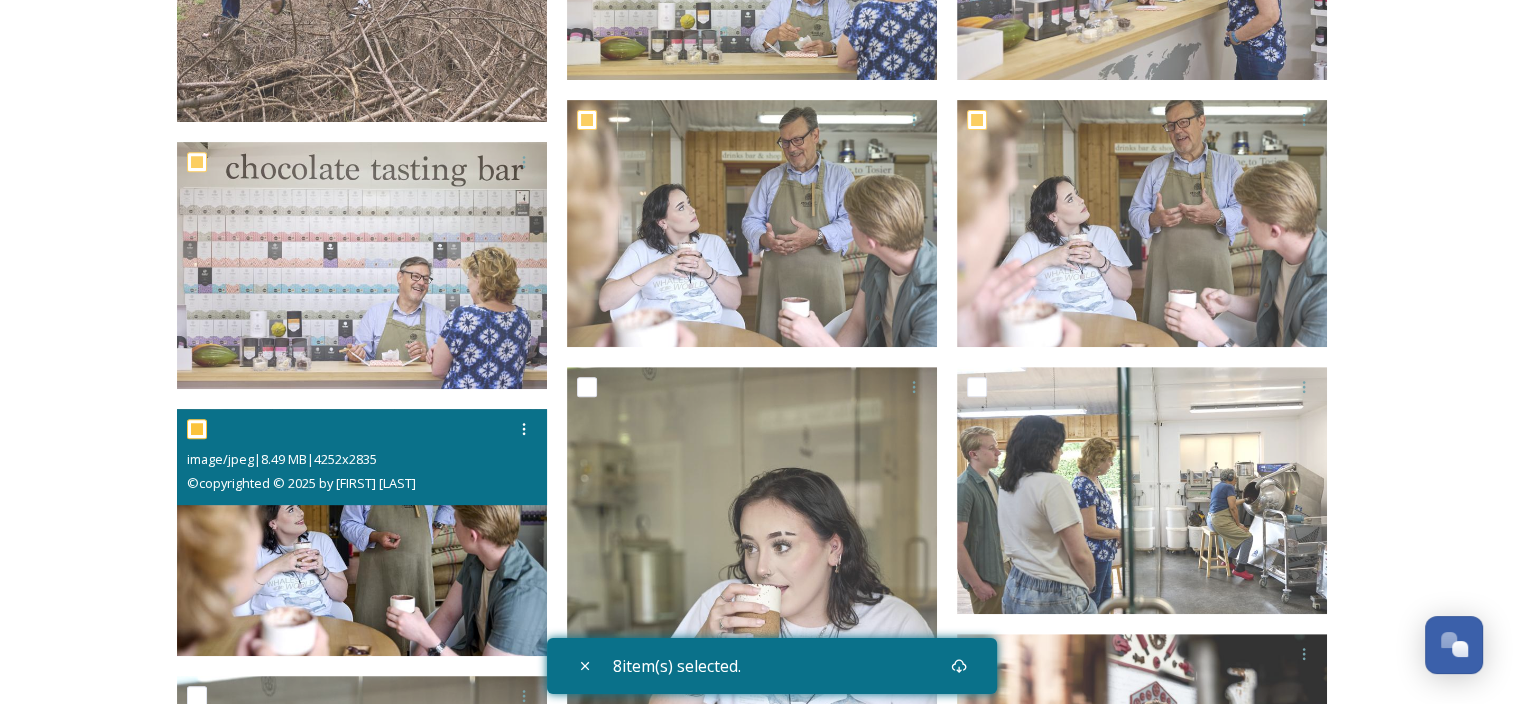 checkbox on "true" 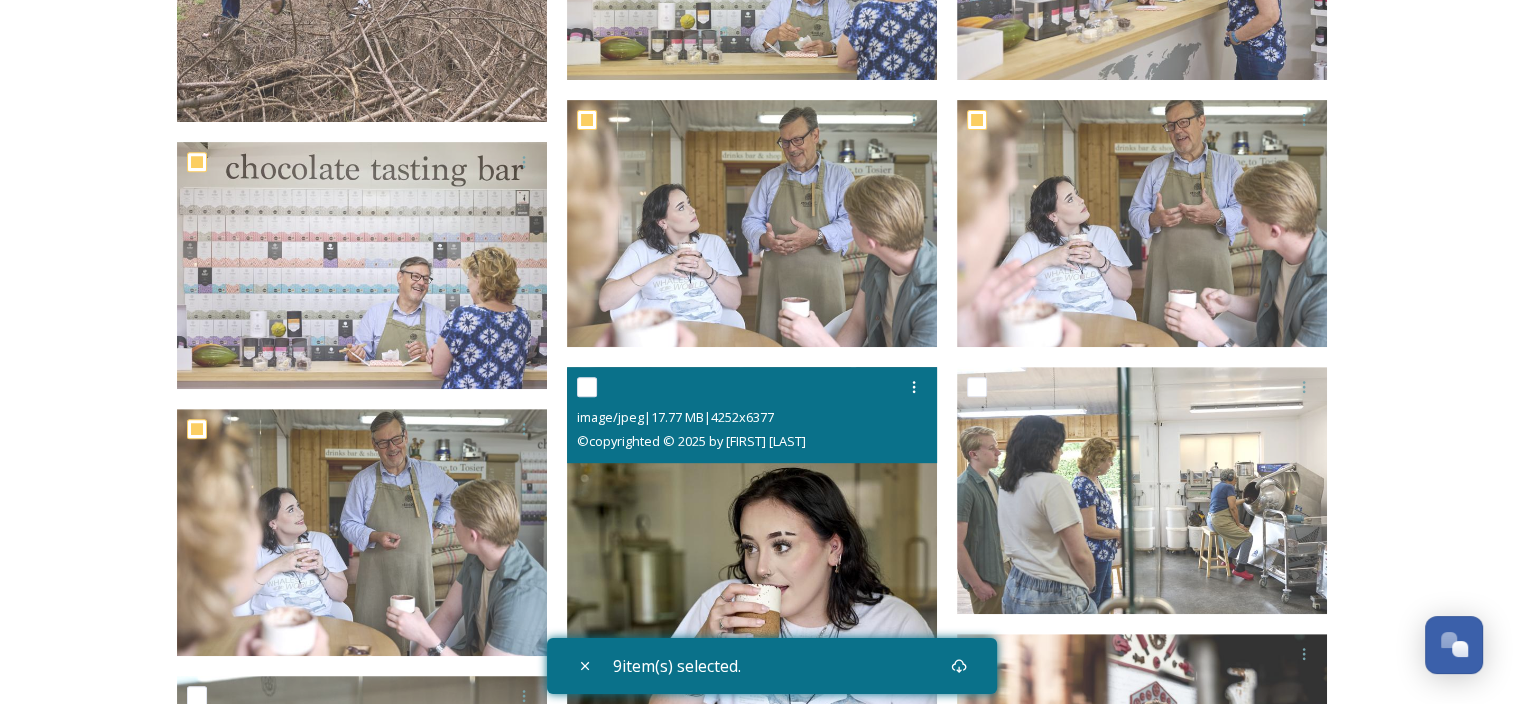 click at bounding box center (587, 387) 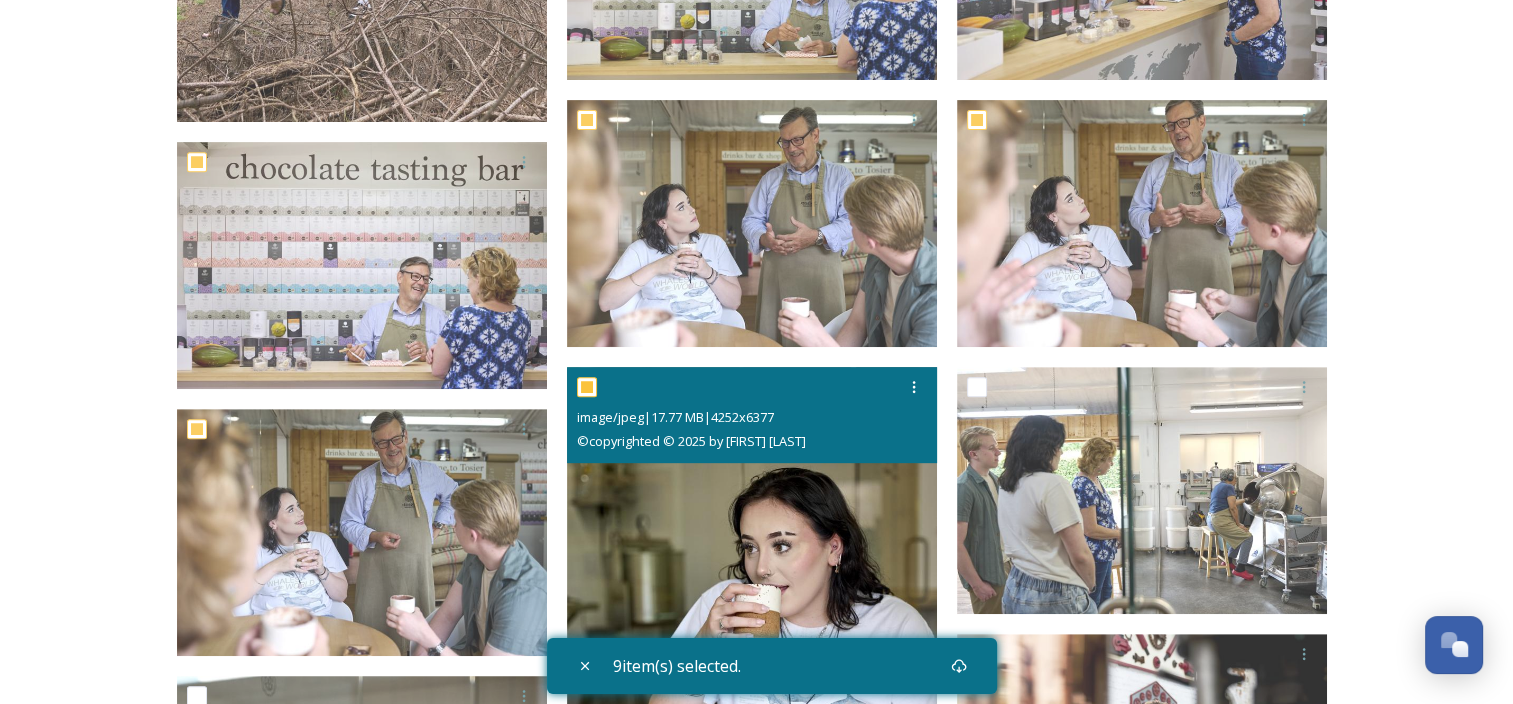 checkbox on "true" 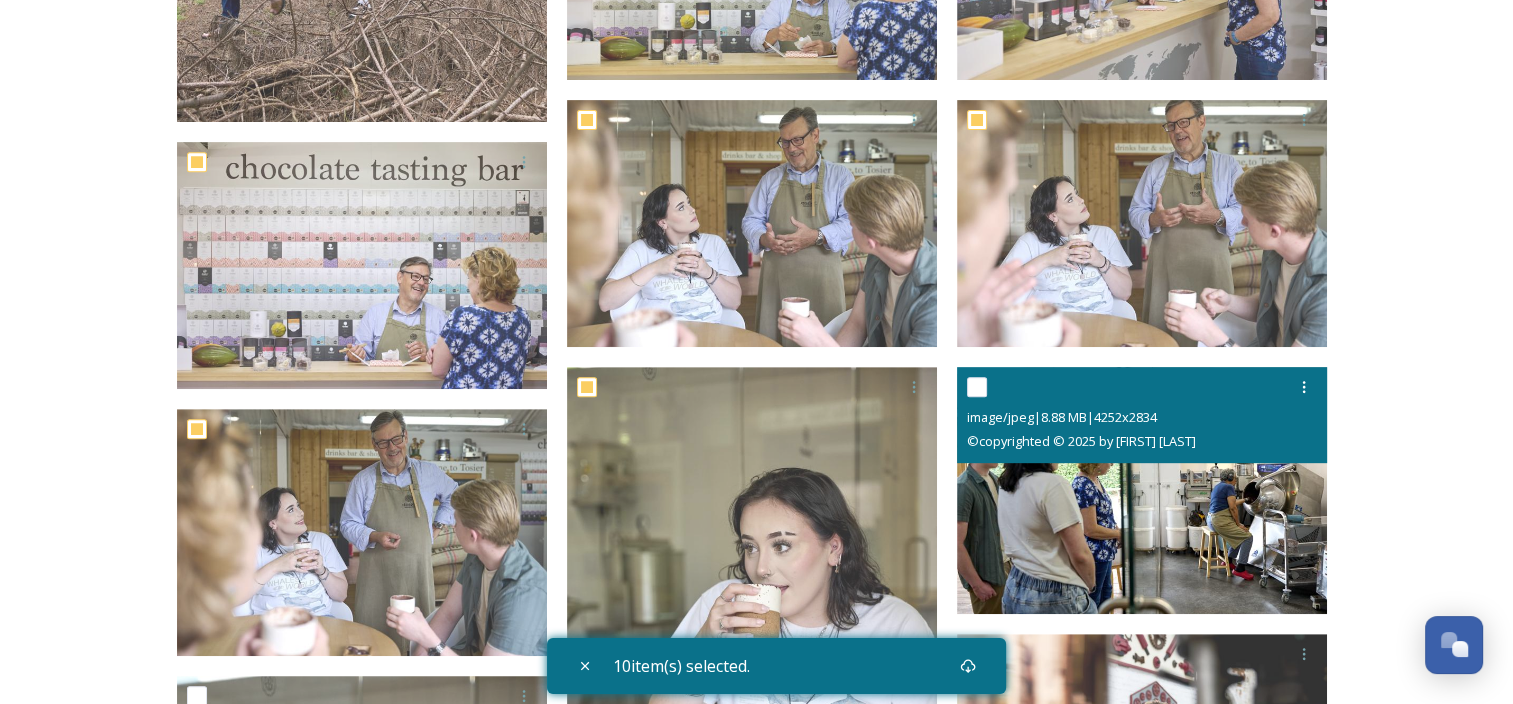 click at bounding box center (977, 387) 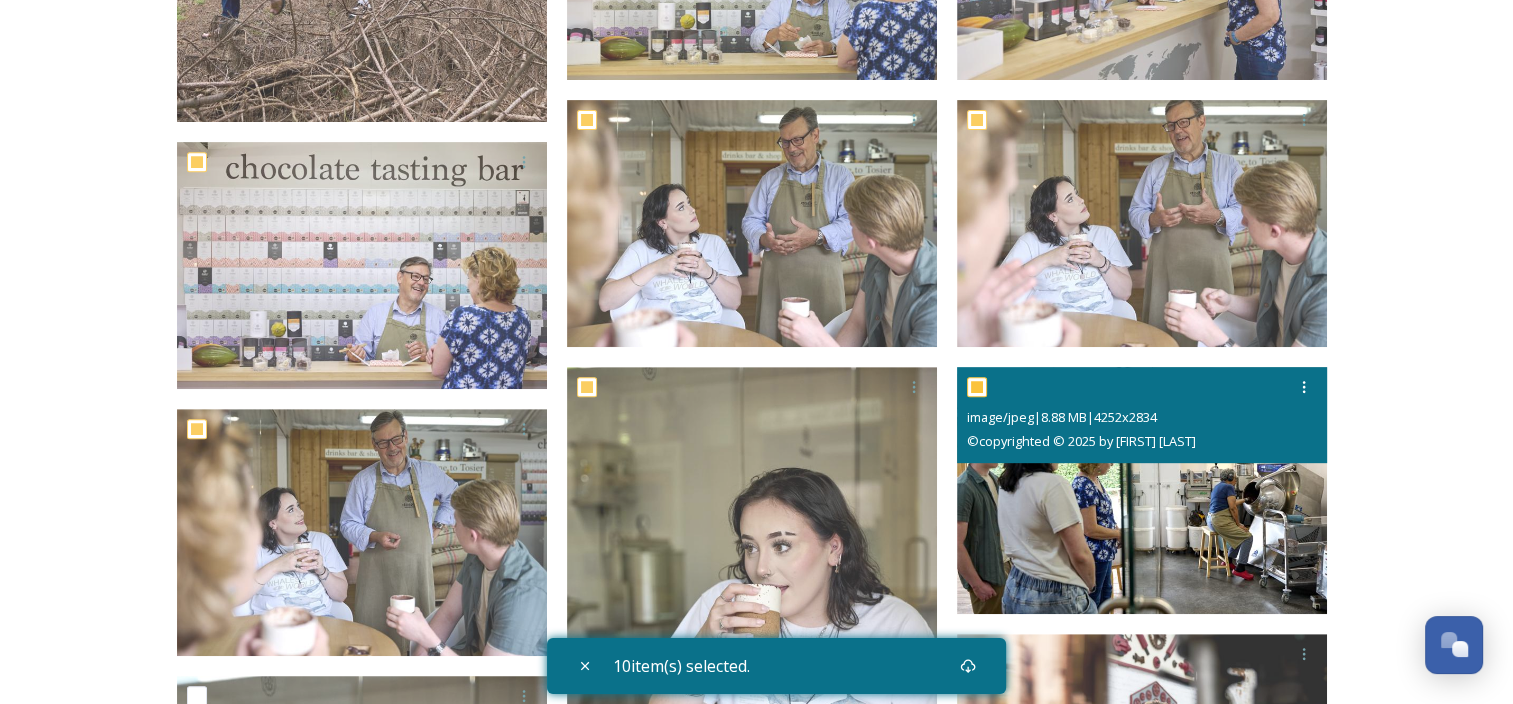 checkbox on "true" 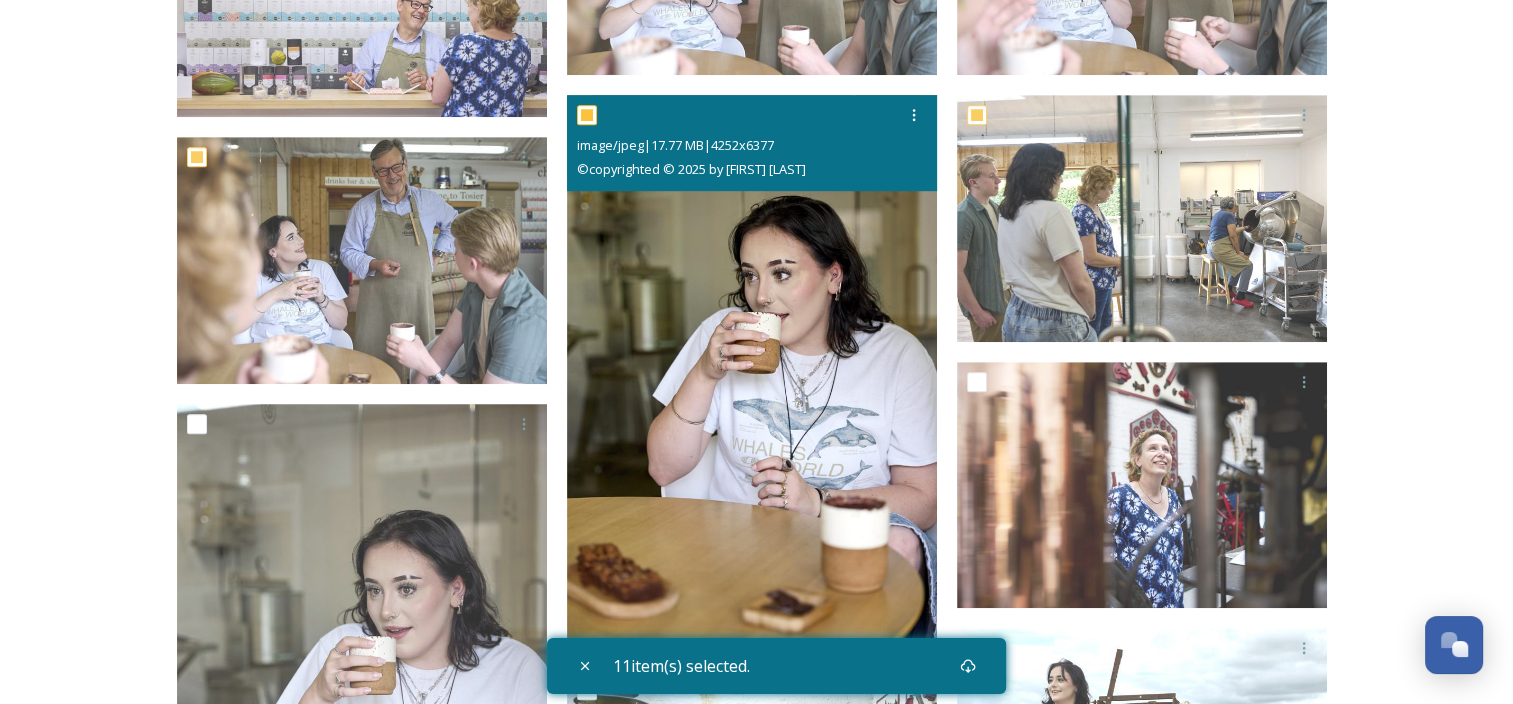 scroll, scrollTop: 1100, scrollLeft: 0, axis: vertical 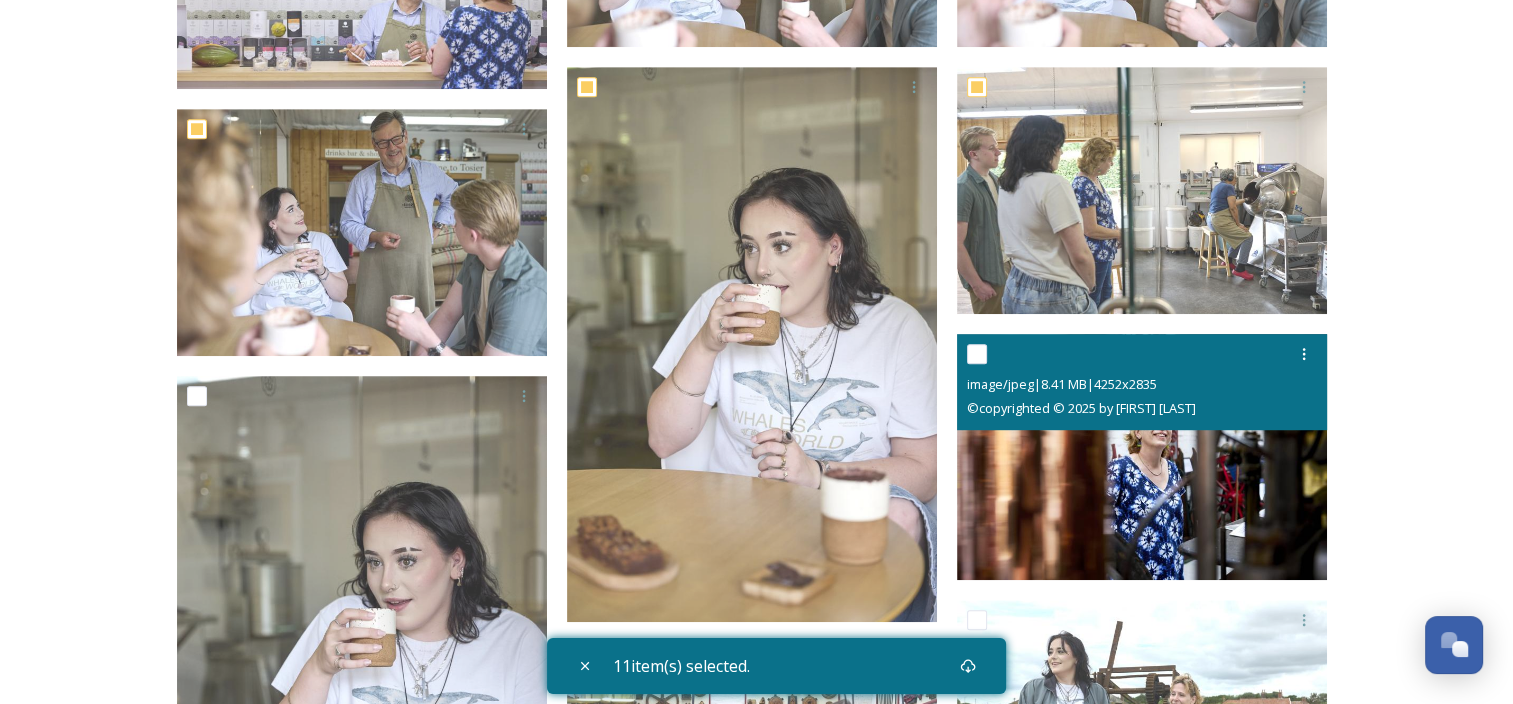 click at bounding box center [977, 354] 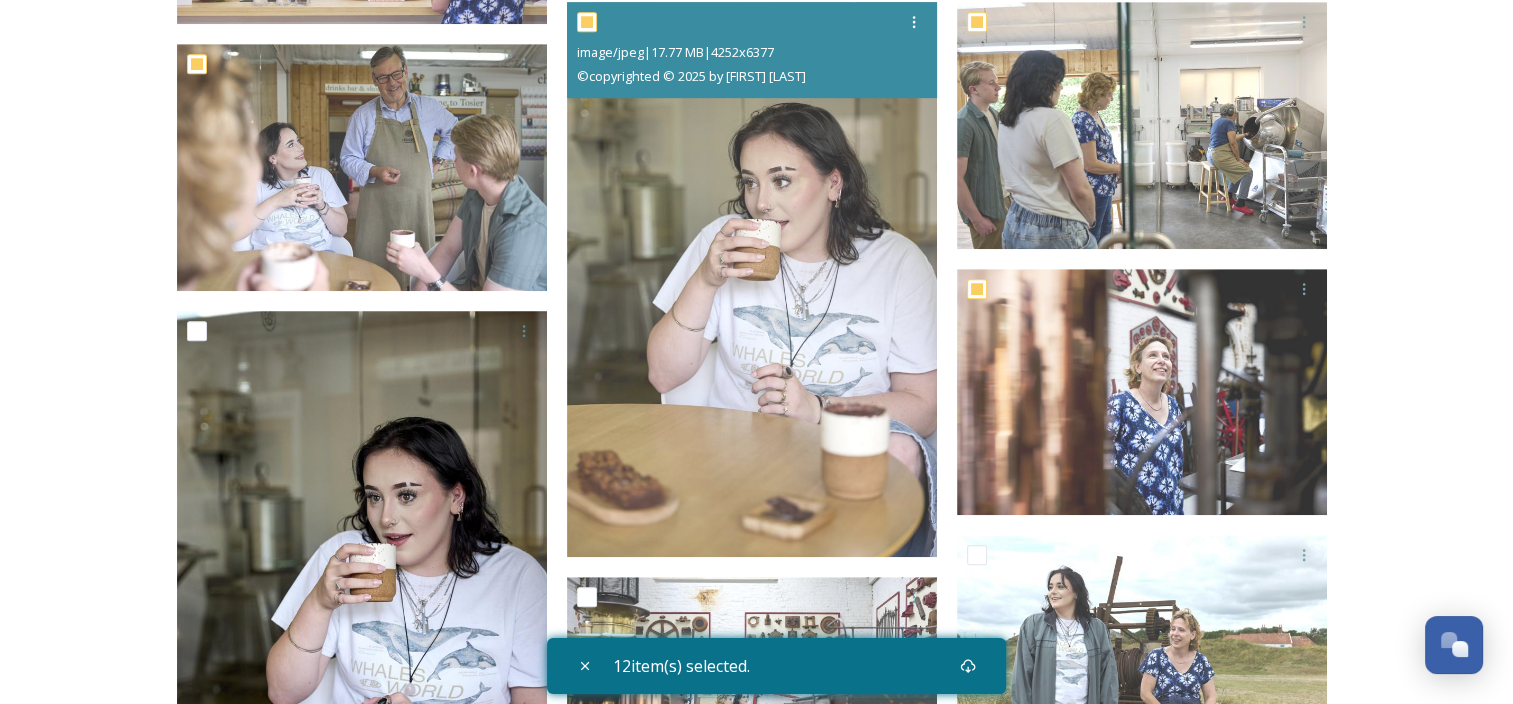 scroll, scrollTop: 1200, scrollLeft: 0, axis: vertical 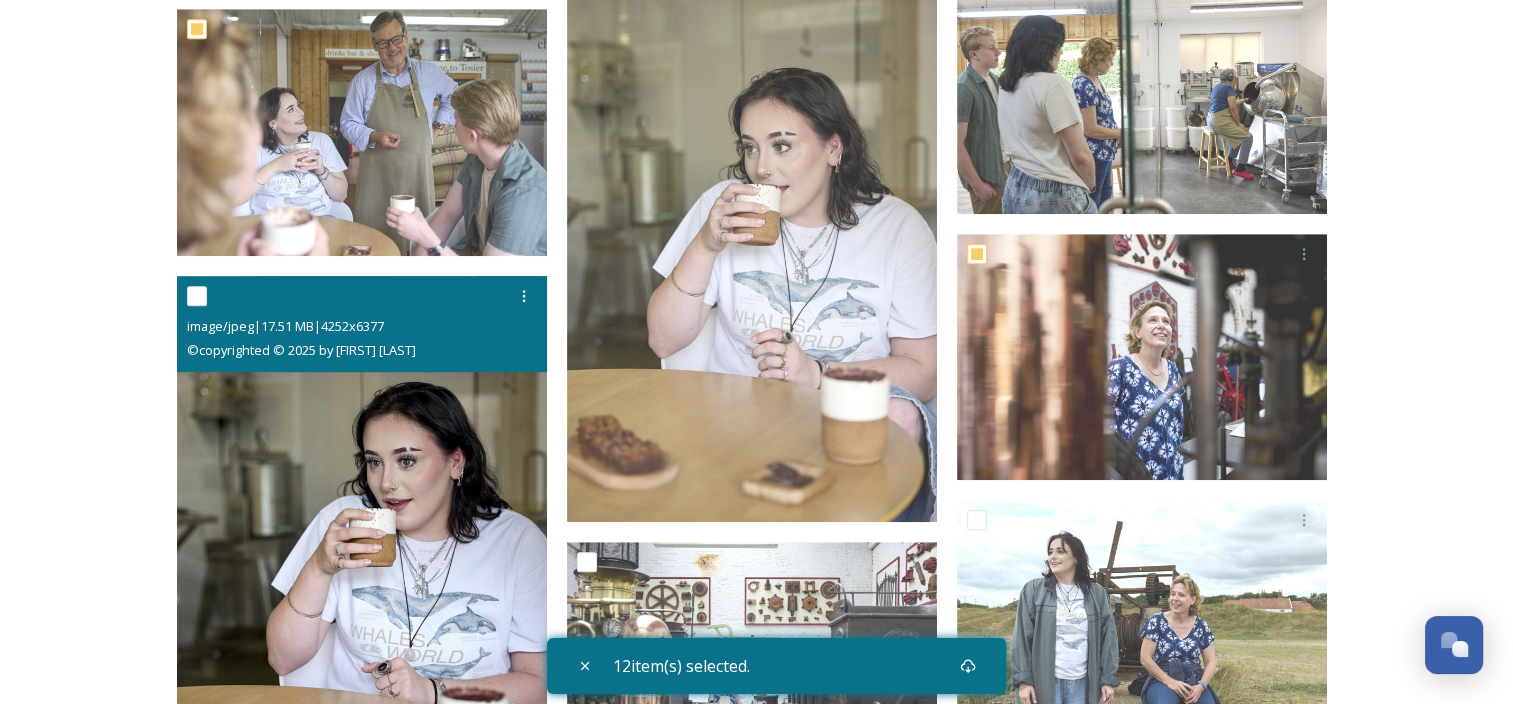 click at bounding box center [197, 296] 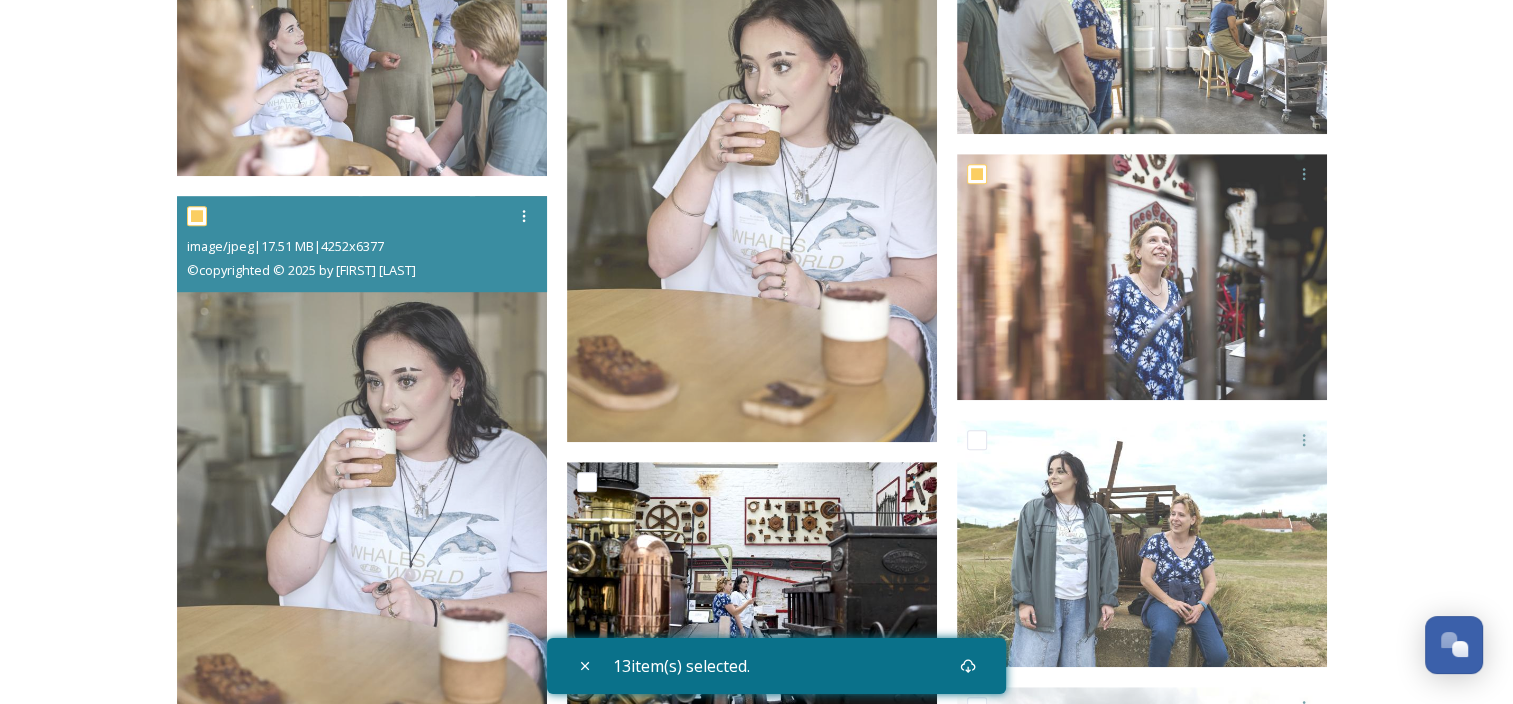 scroll, scrollTop: 1400, scrollLeft: 0, axis: vertical 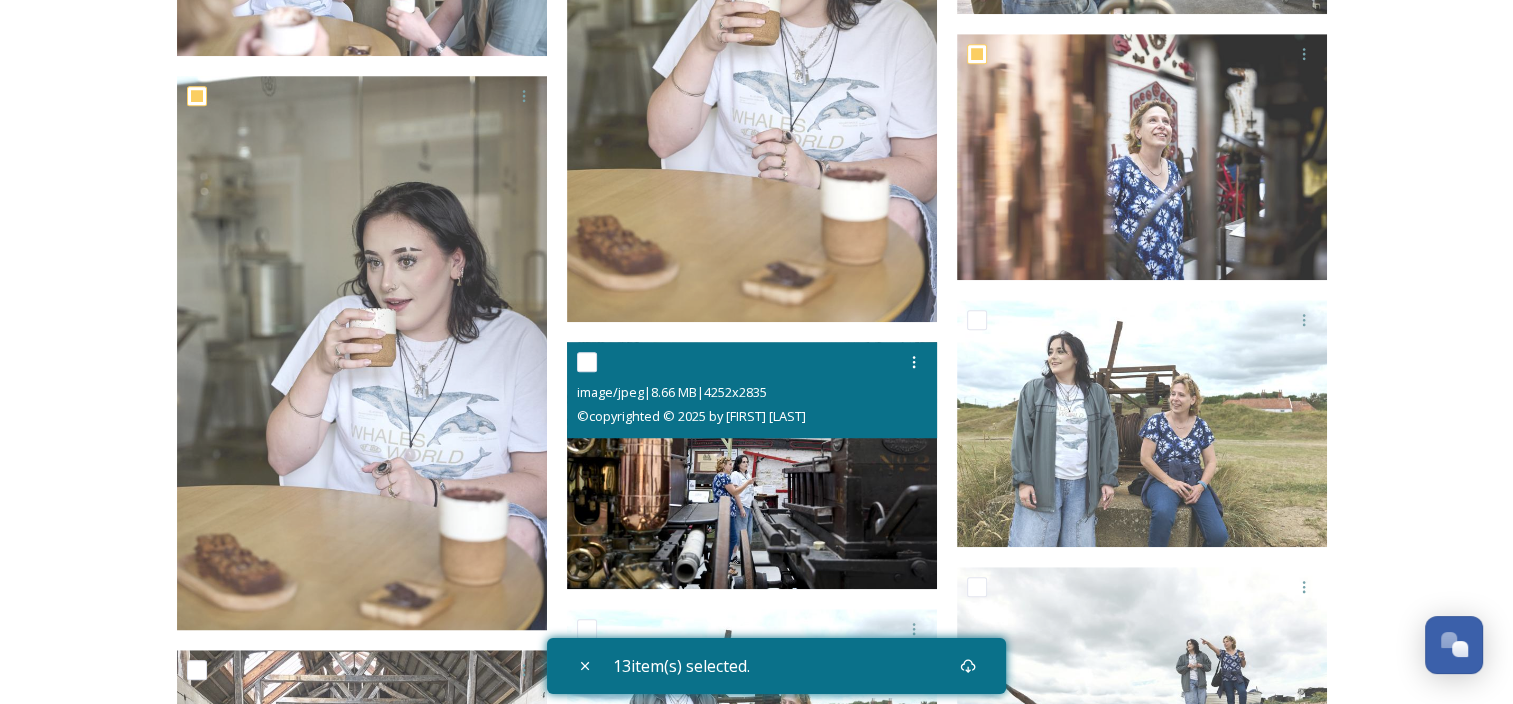 click at bounding box center (754, 362) 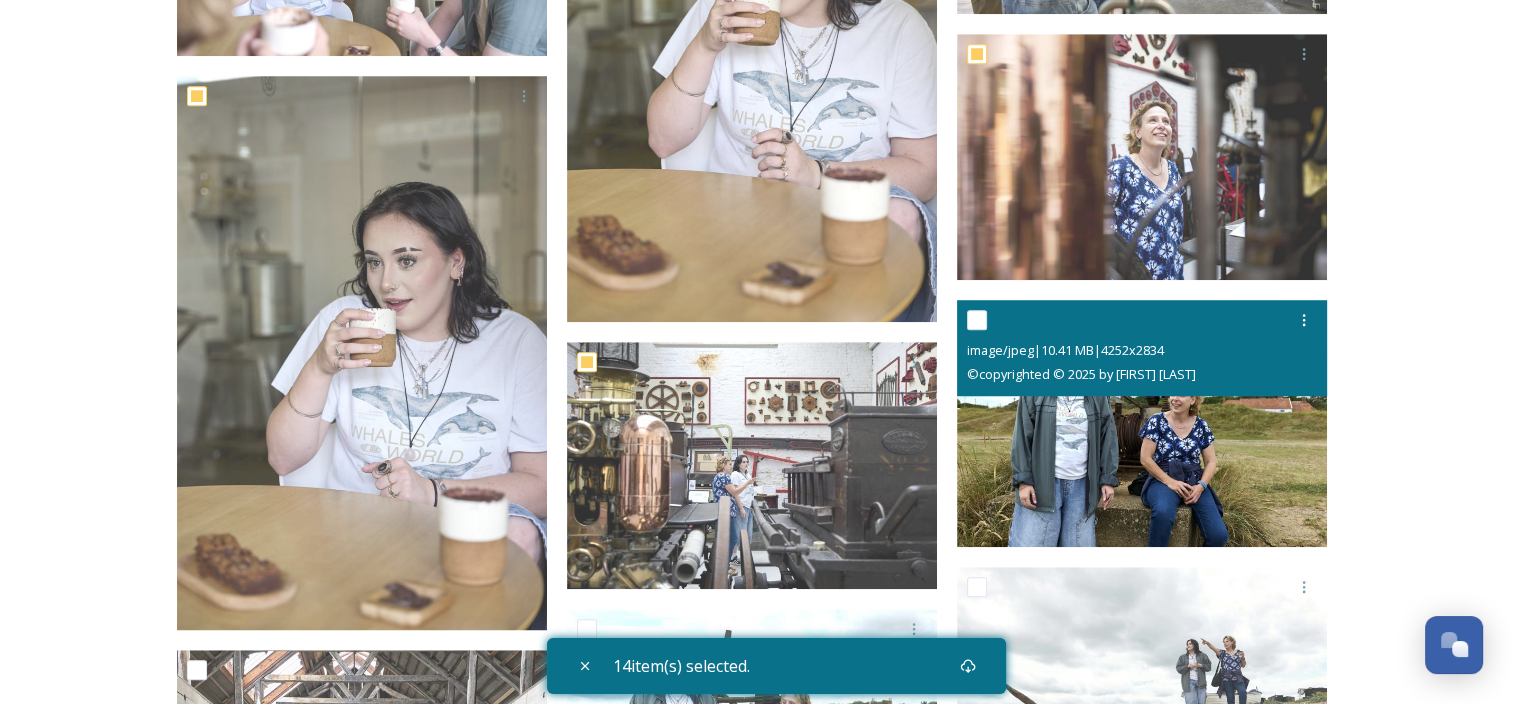 click at bounding box center (977, 320) 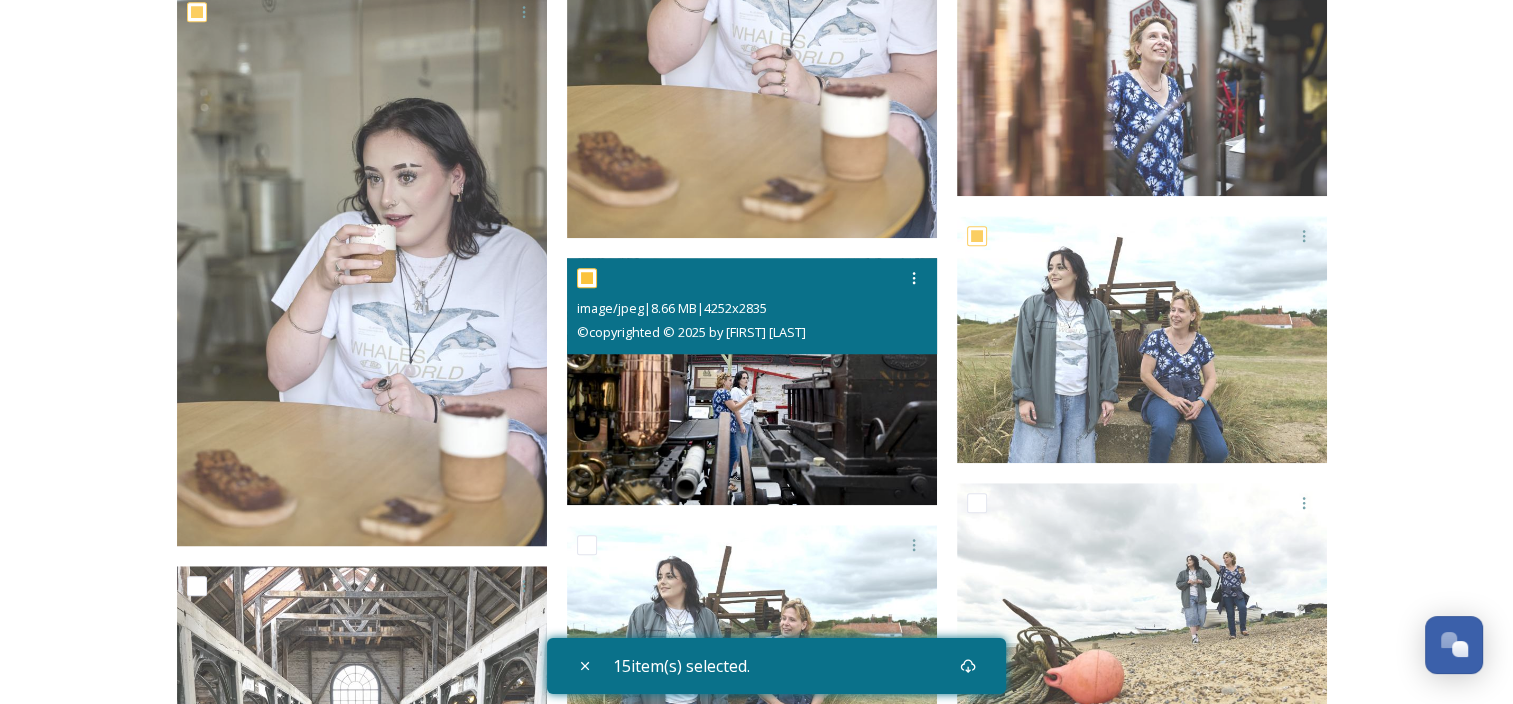 scroll, scrollTop: 1600, scrollLeft: 0, axis: vertical 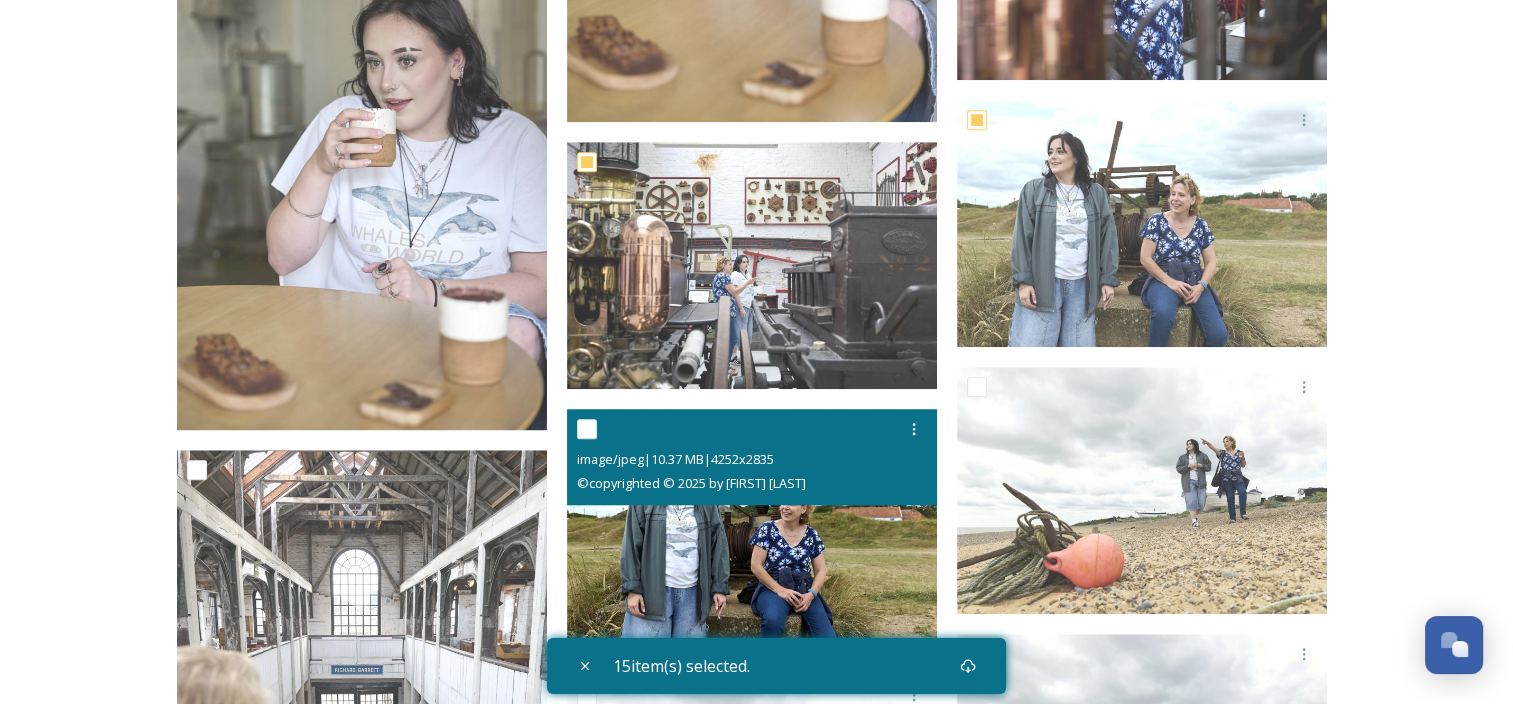 click at bounding box center (587, 429) 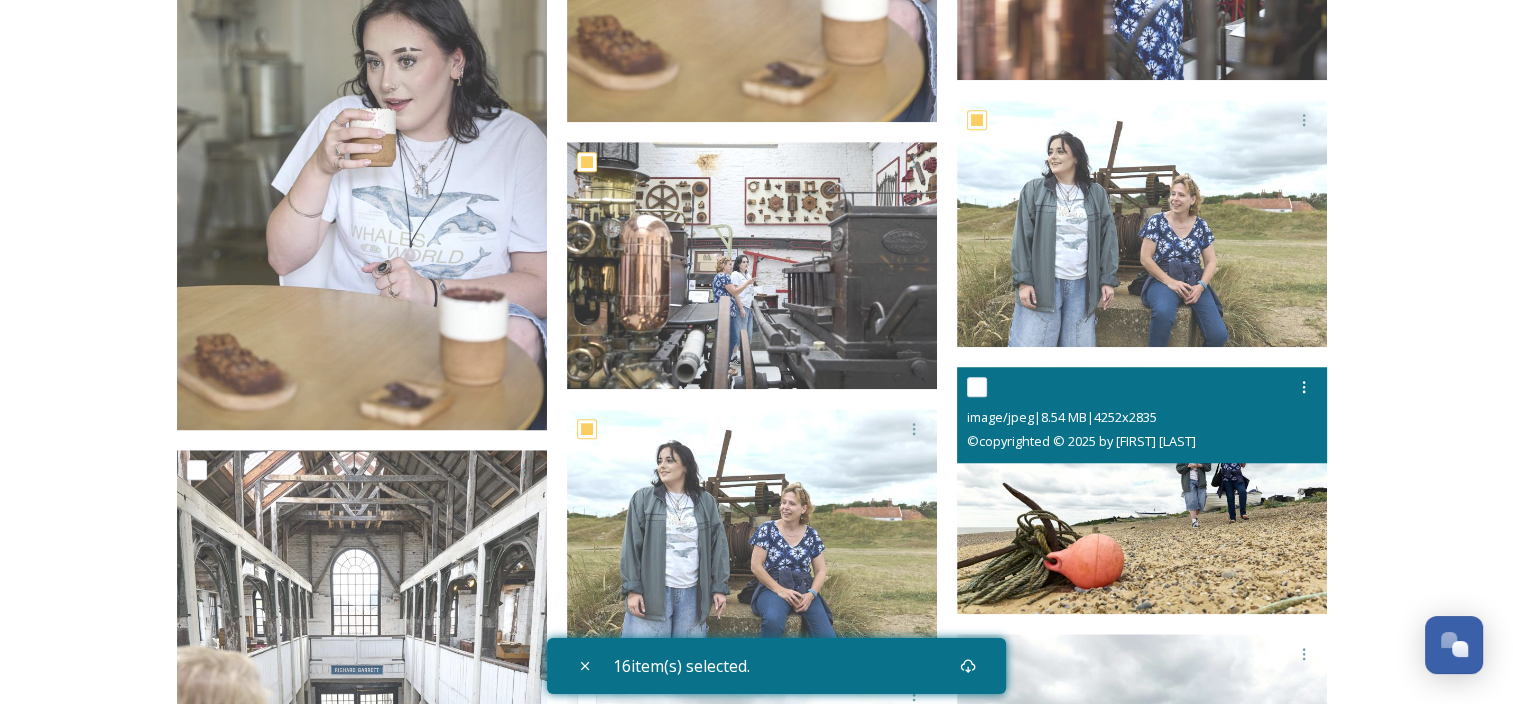 click at bounding box center (977, 387) 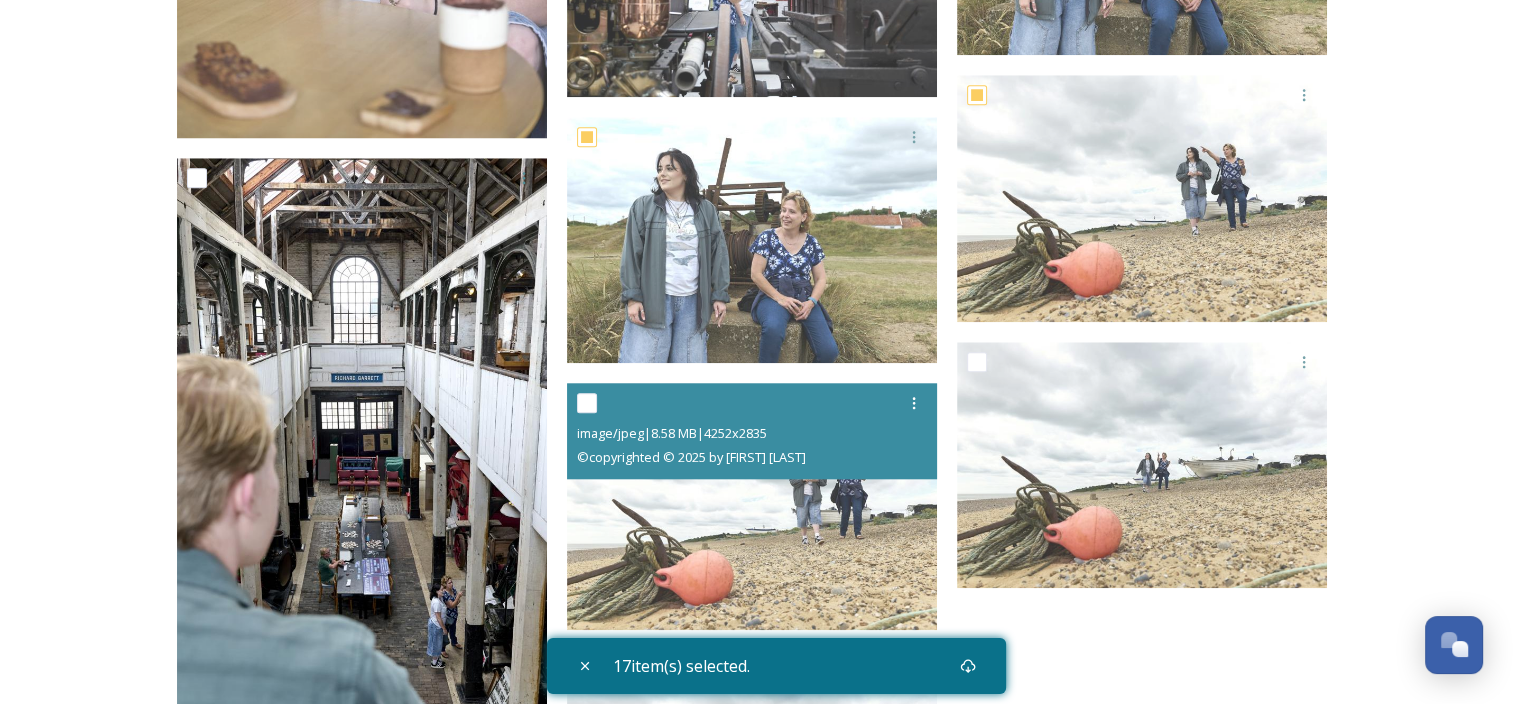 scroll, scrollTop: 1900, scrollLeft: 0, axis: vertical 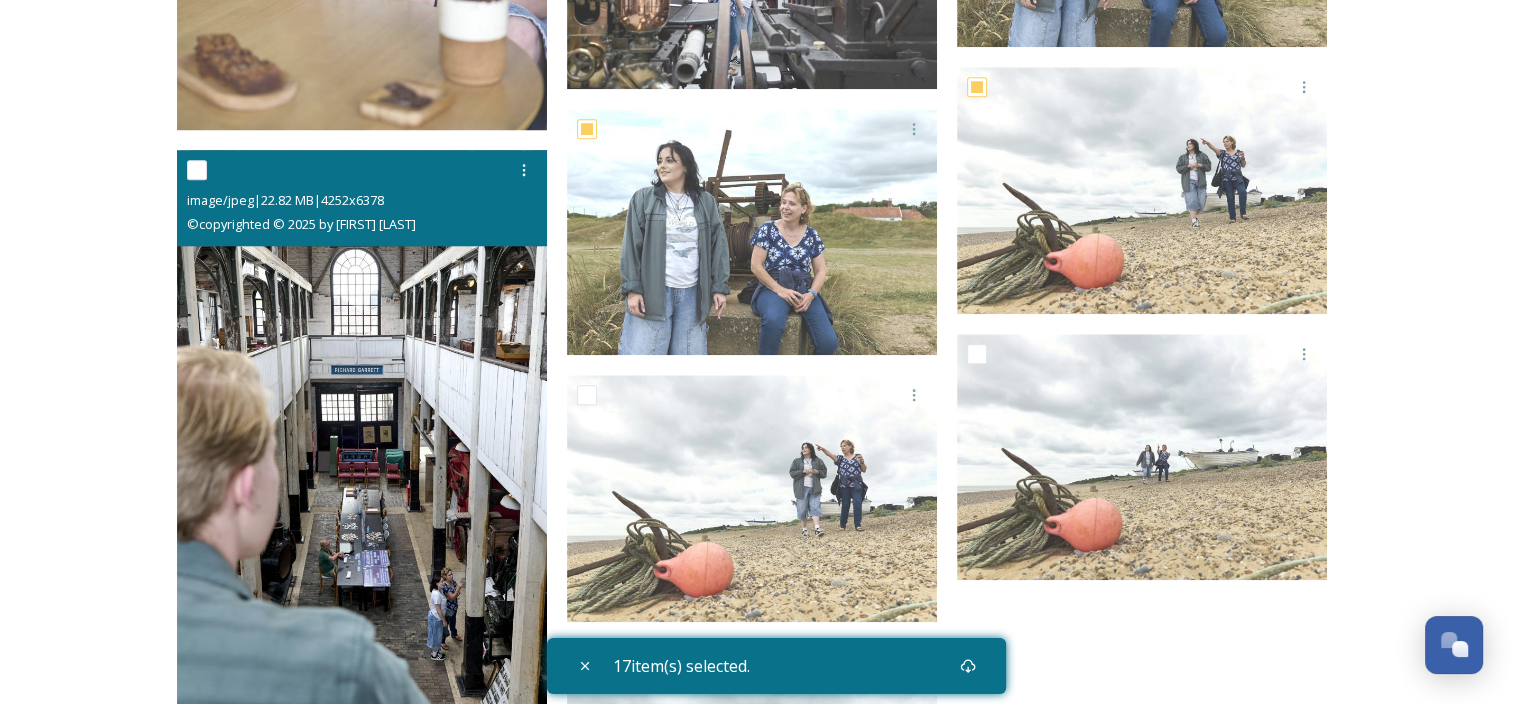 click at bounding box center [197, 170] 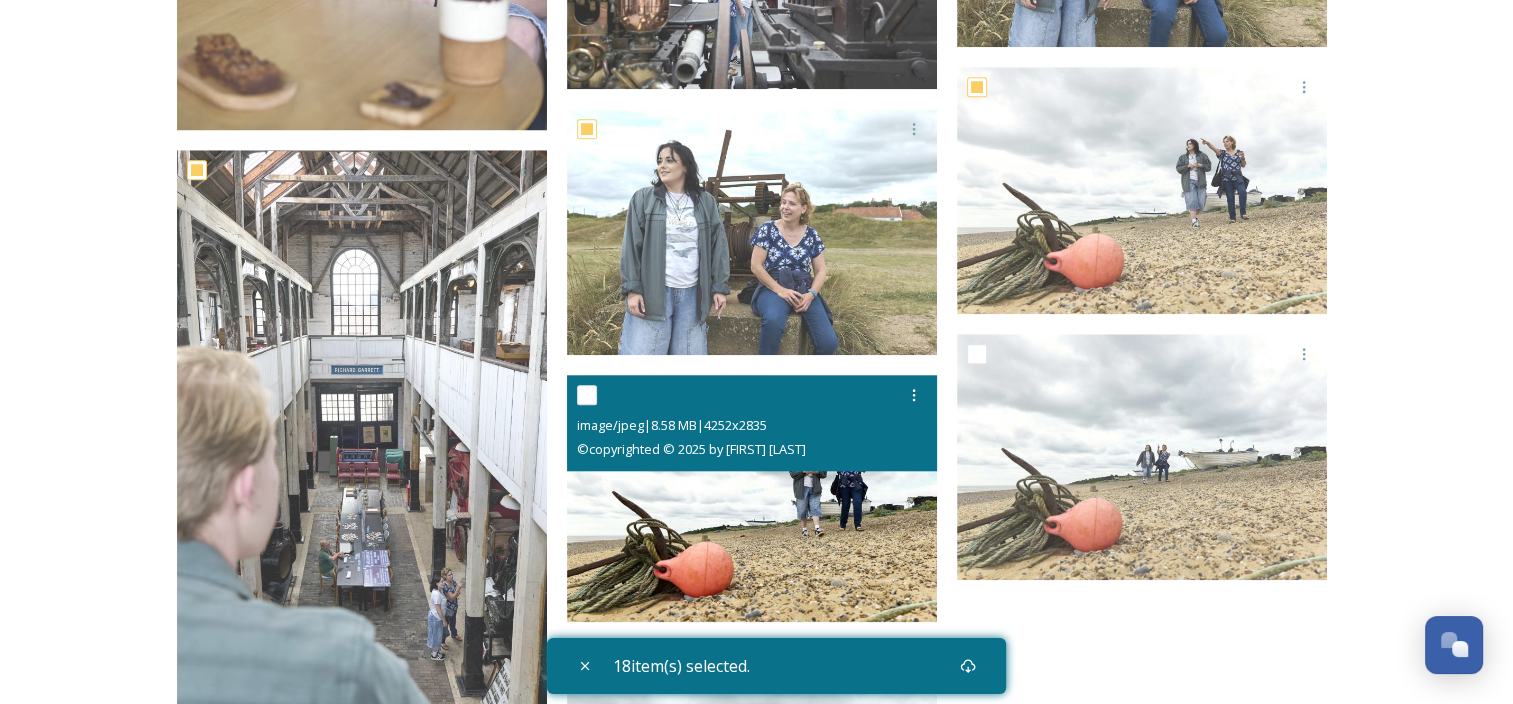drag, startPoint x: 586, startPoint y: 392, endPoint x: 600, endPoint y: 392, distance: 14 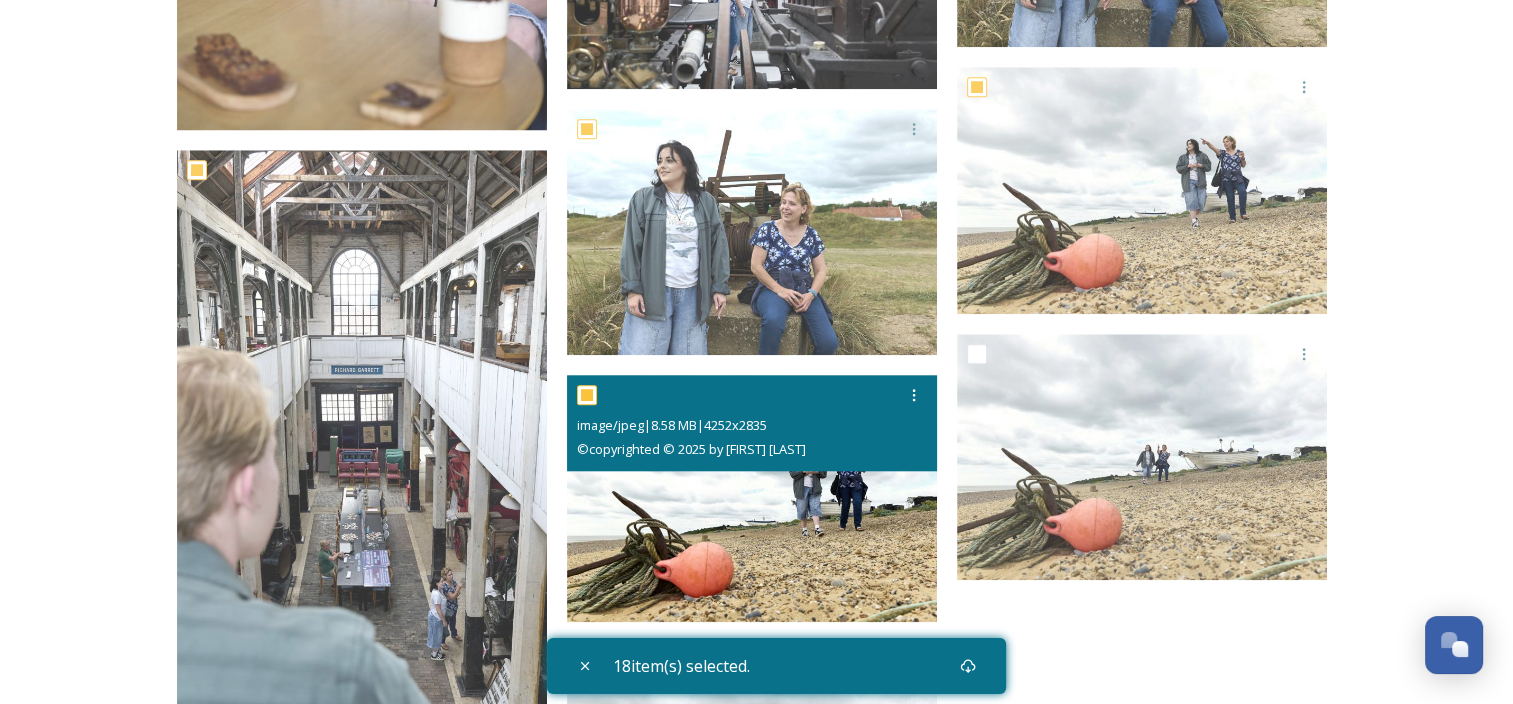 checkbox on "true" 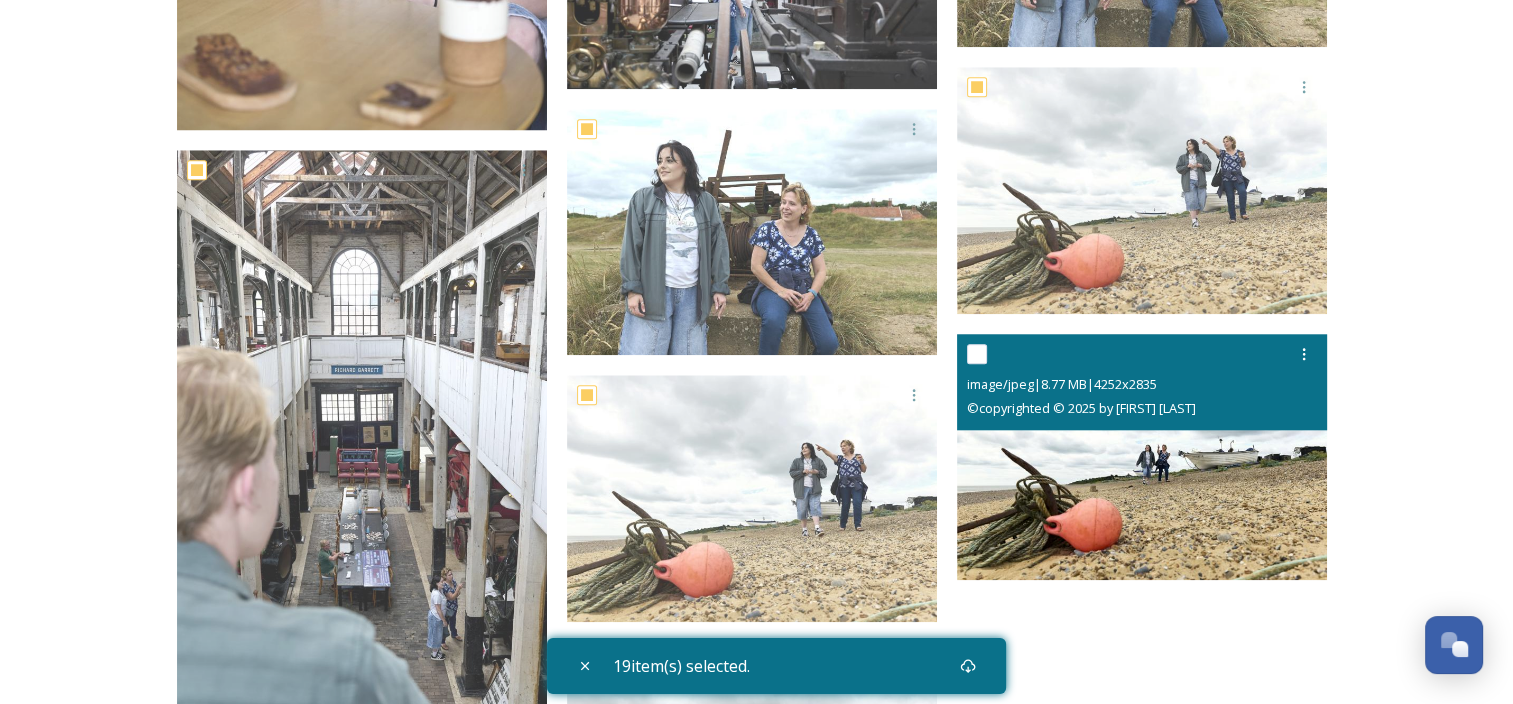 click at bounding box center (977, 354) 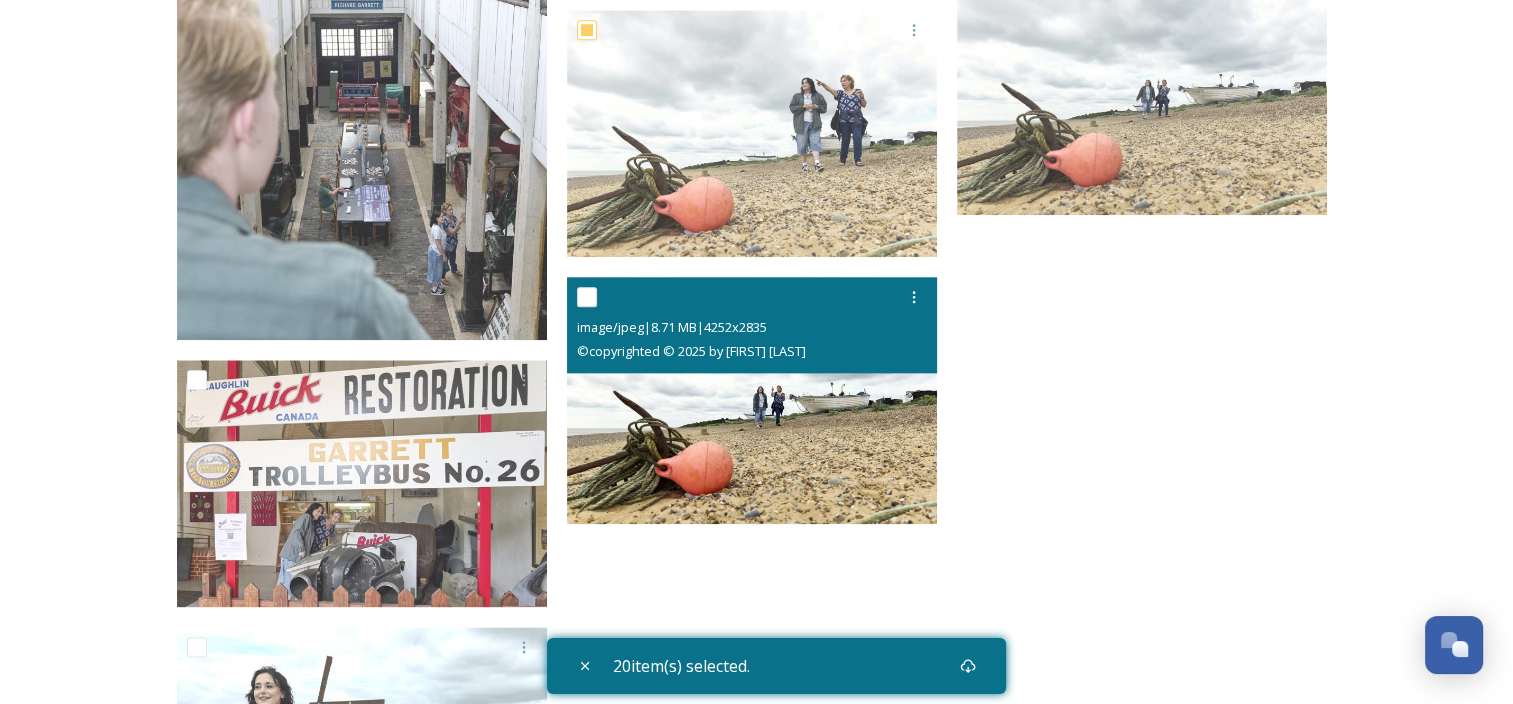 scroll, scrollTop: 2300, scrollLeft: 0, axis: vertical 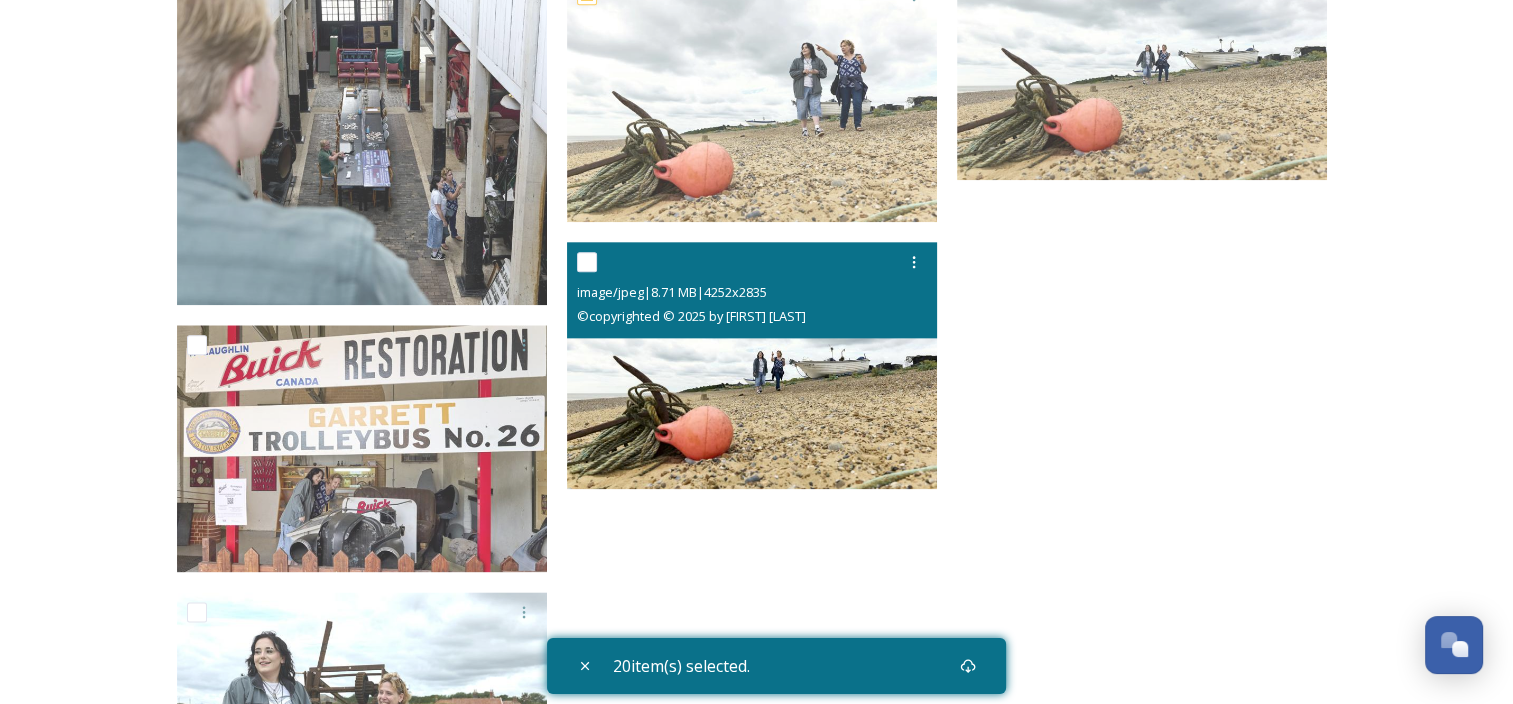 click at bounding box center [587, 262] 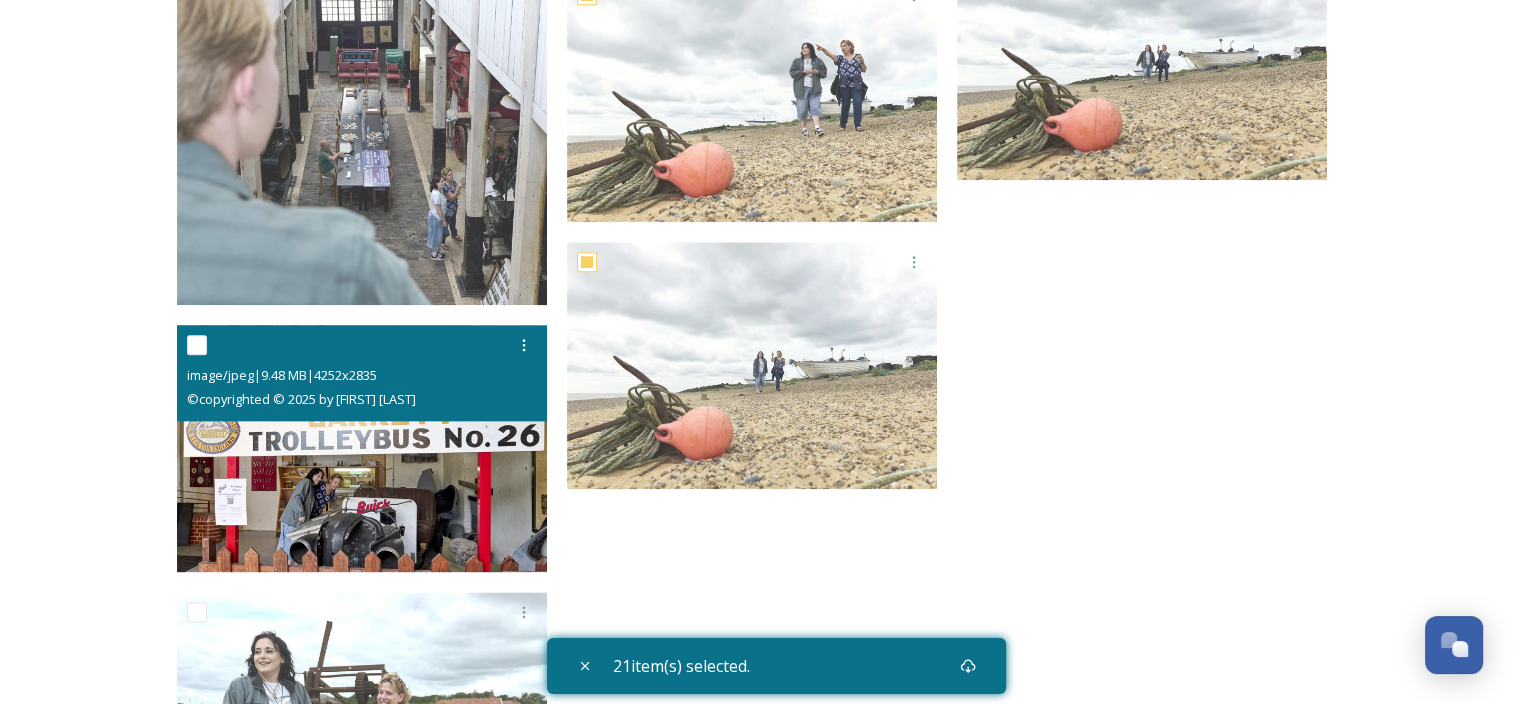 click at bounding box center (197, 345) 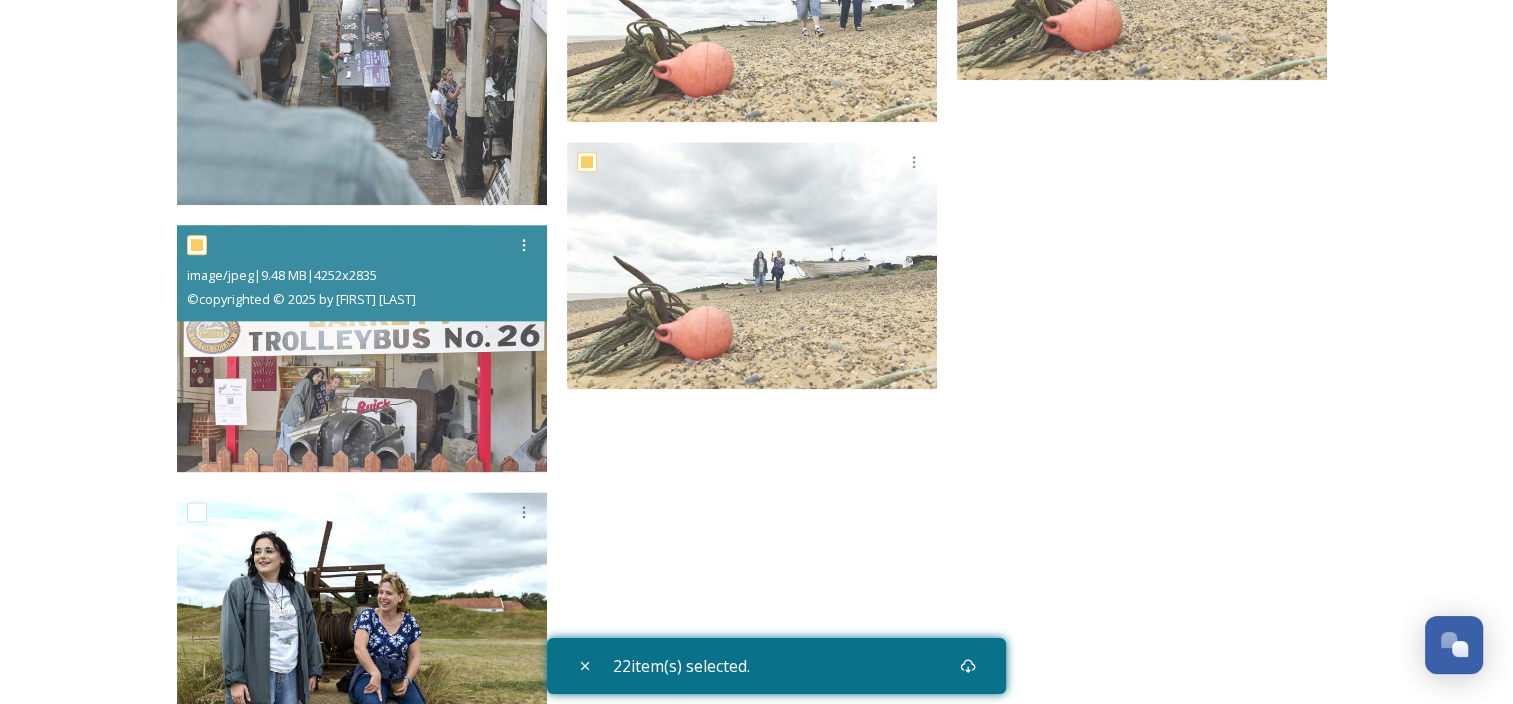 scroll, scrollTop: 2500, scrollLeft: 0, axis: vertical 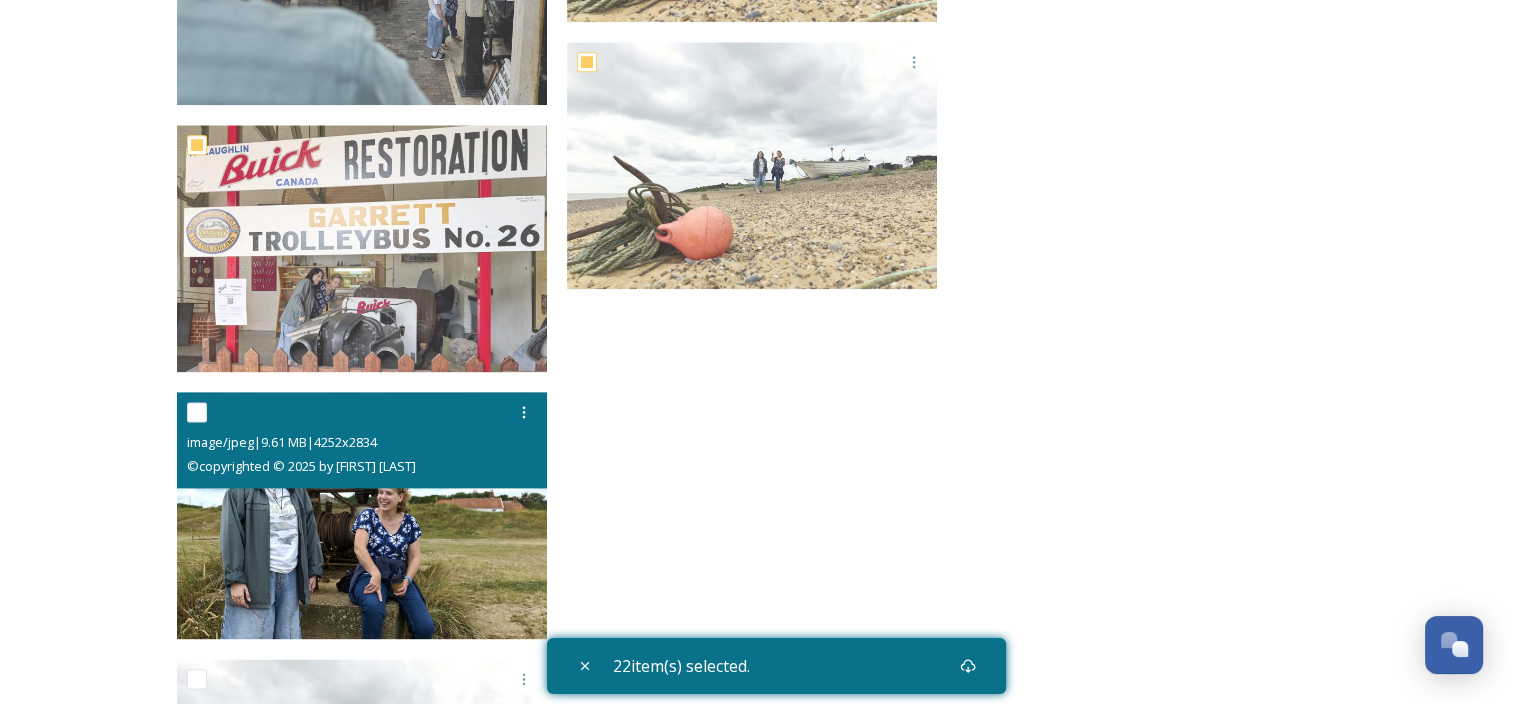 click at bounding box center [197, 412] 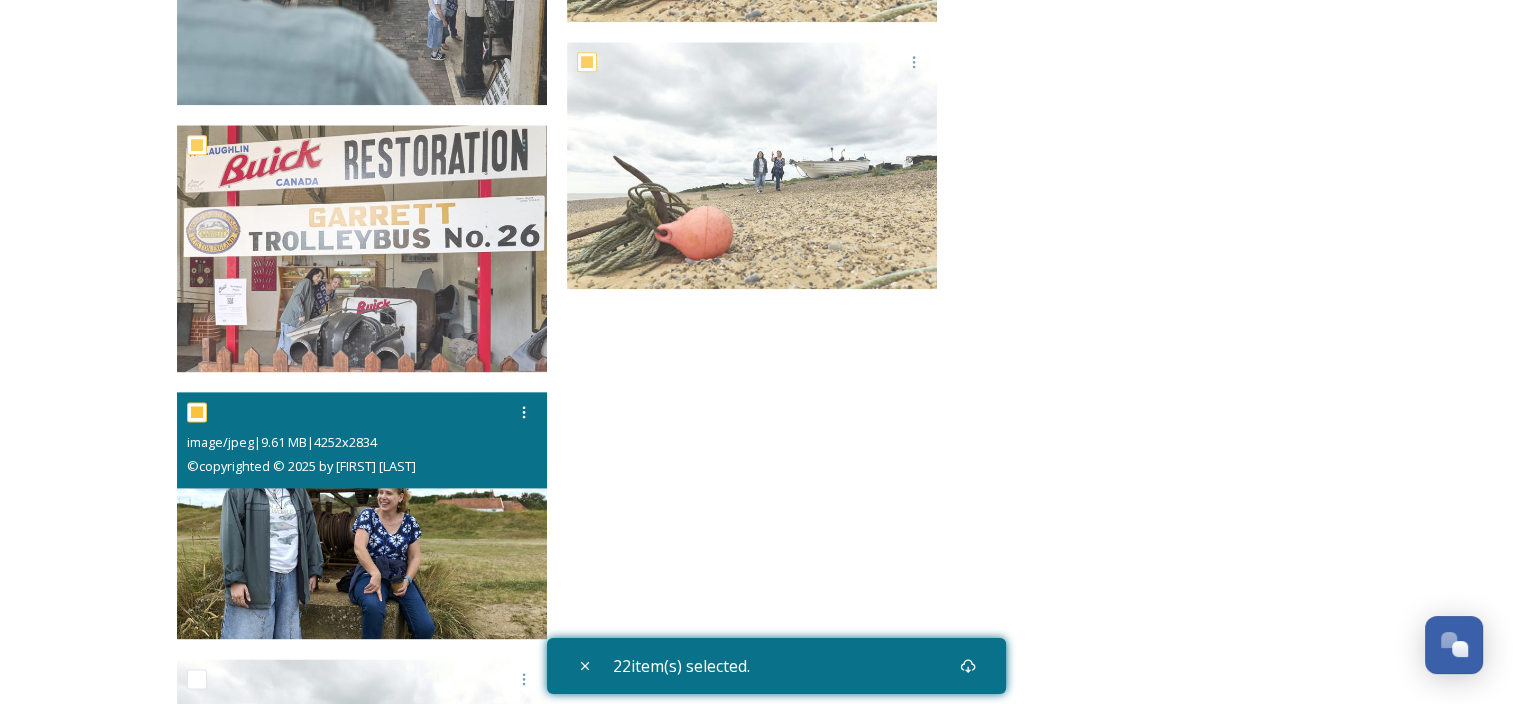 checkbox on "true" 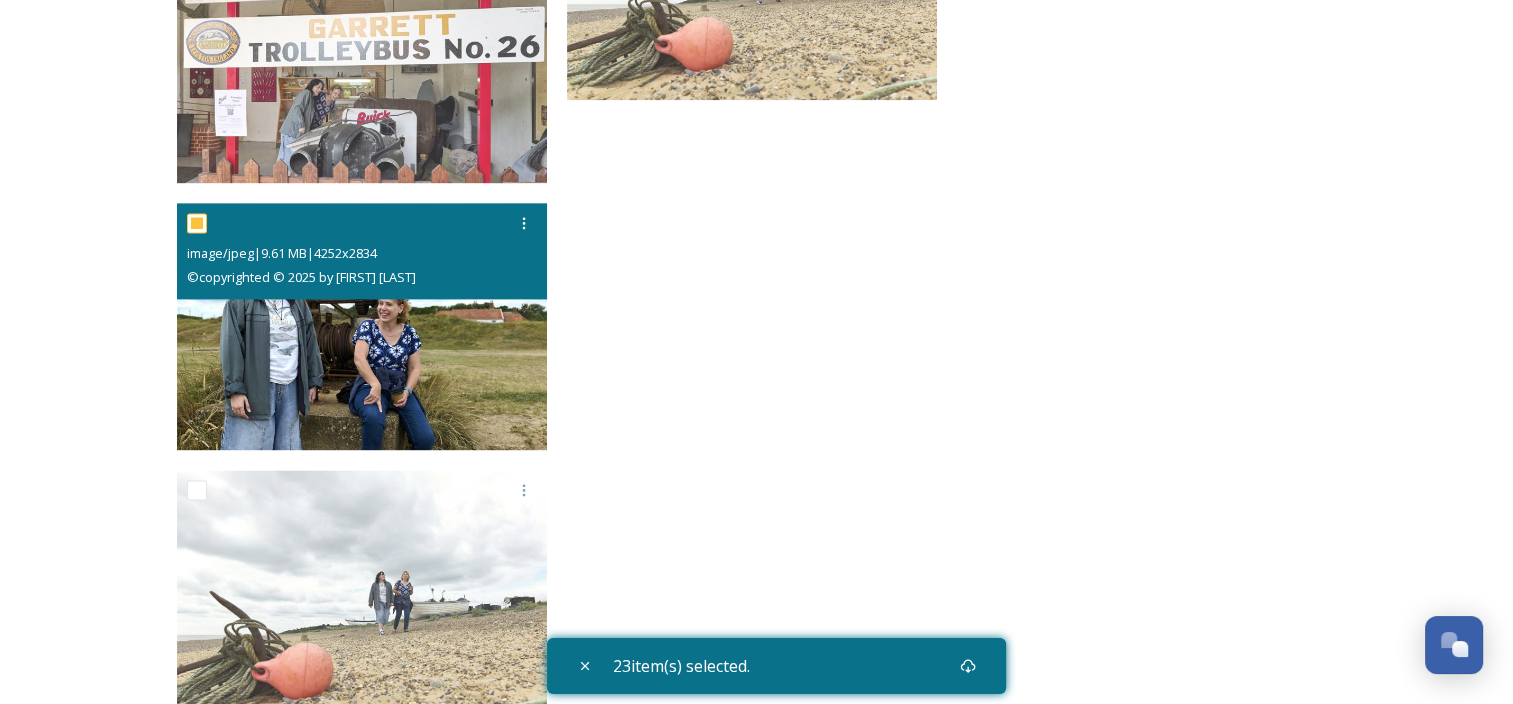 scroll, scrollTop: 2700, scrollLeft: 0, axis: vertical 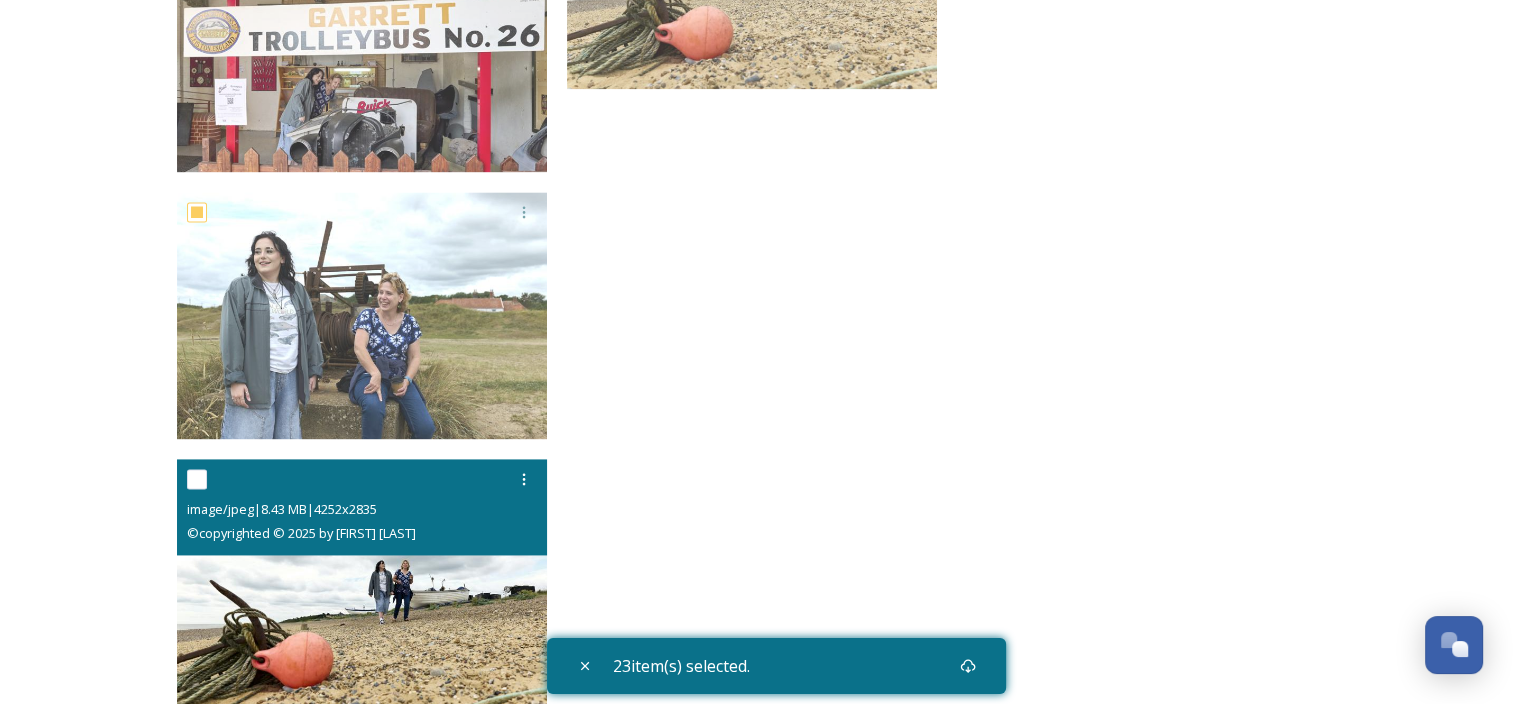 click at bounding box center [197, 479] 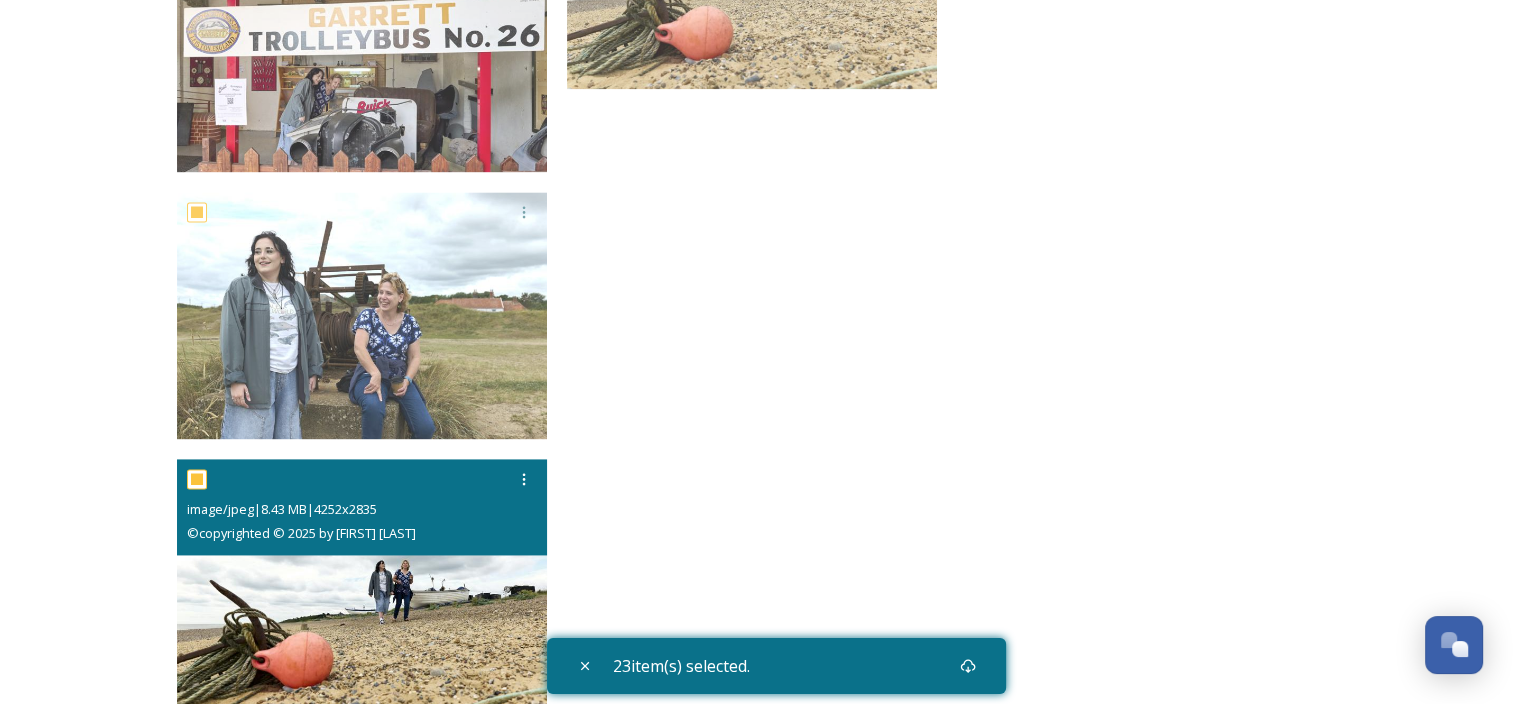 checkbox on "true" 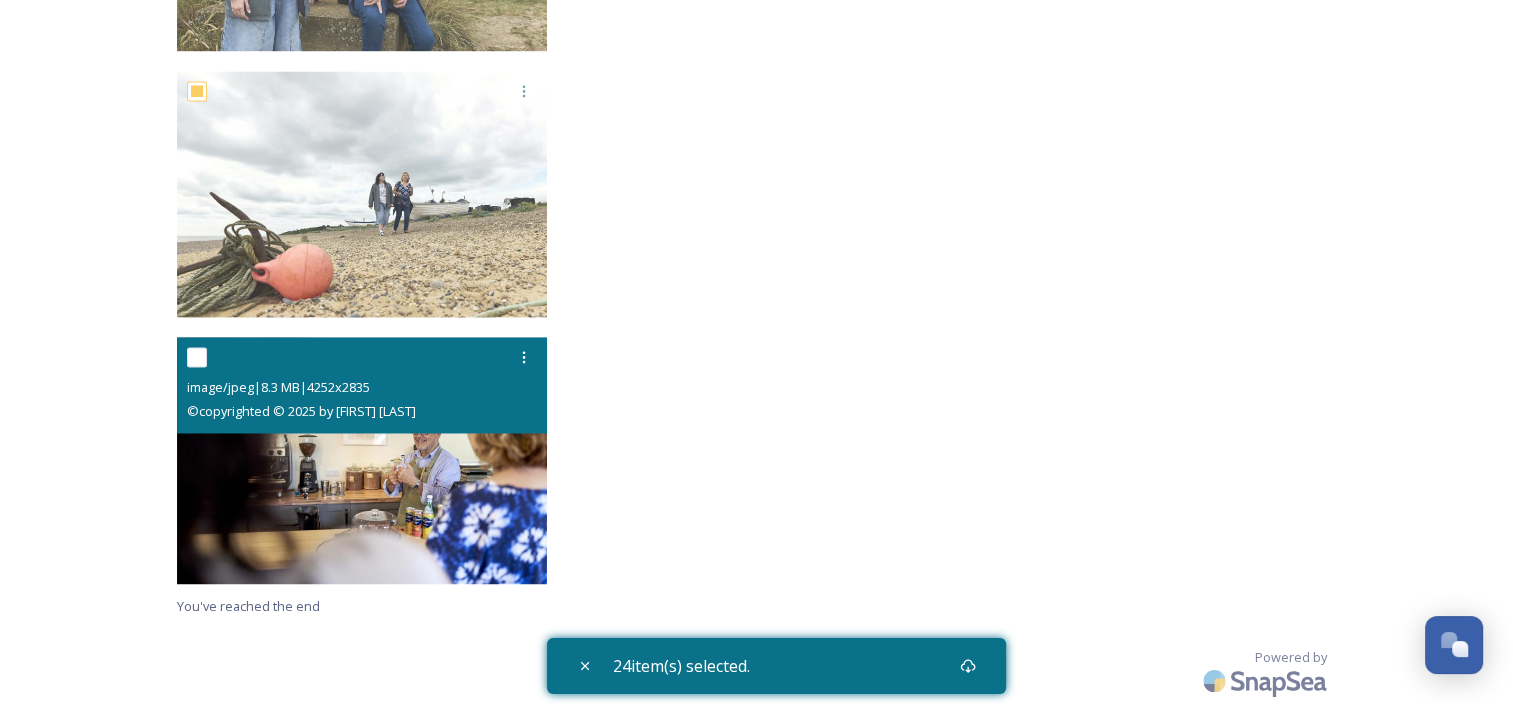 scroll, scrollTop: 3100, scrollLeft: 0, axis: vertical 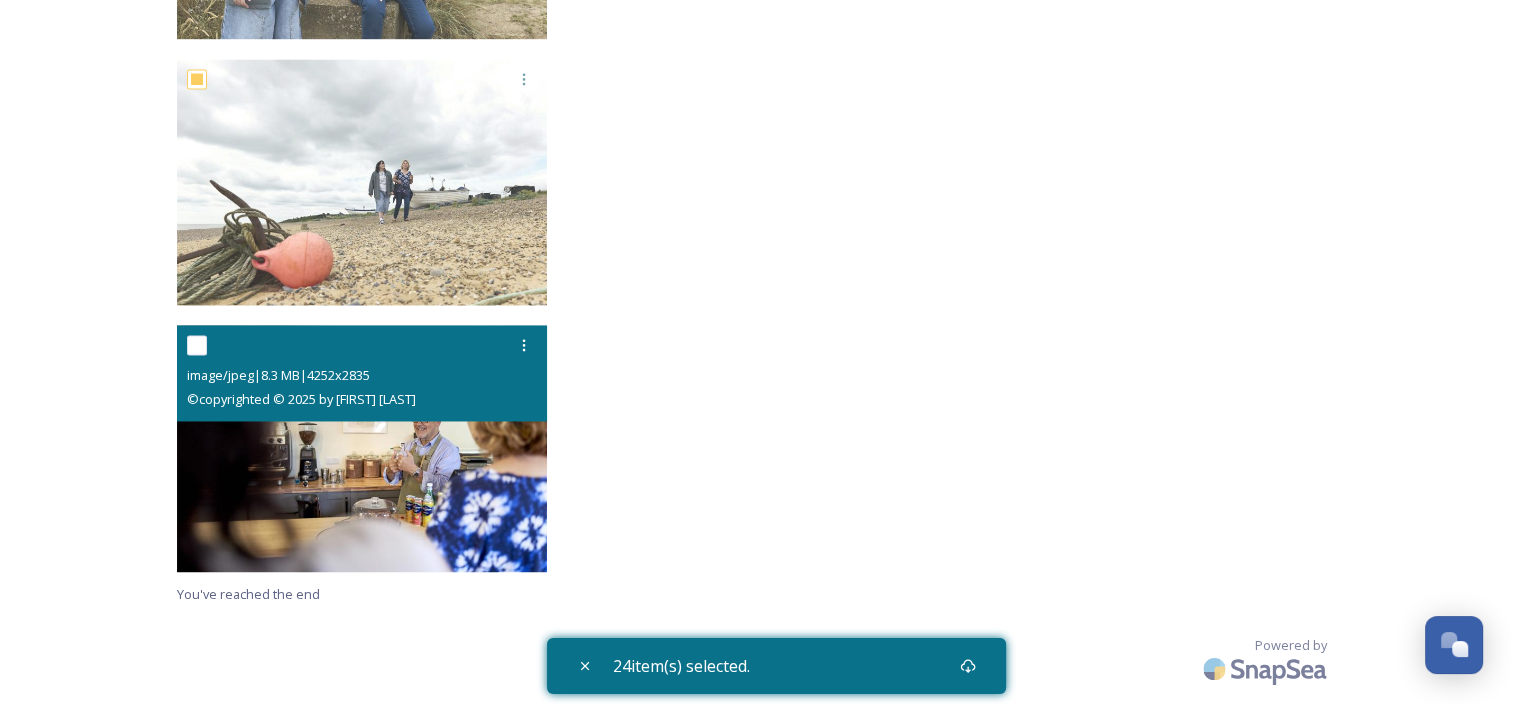 click at bounding box center (197, 345) 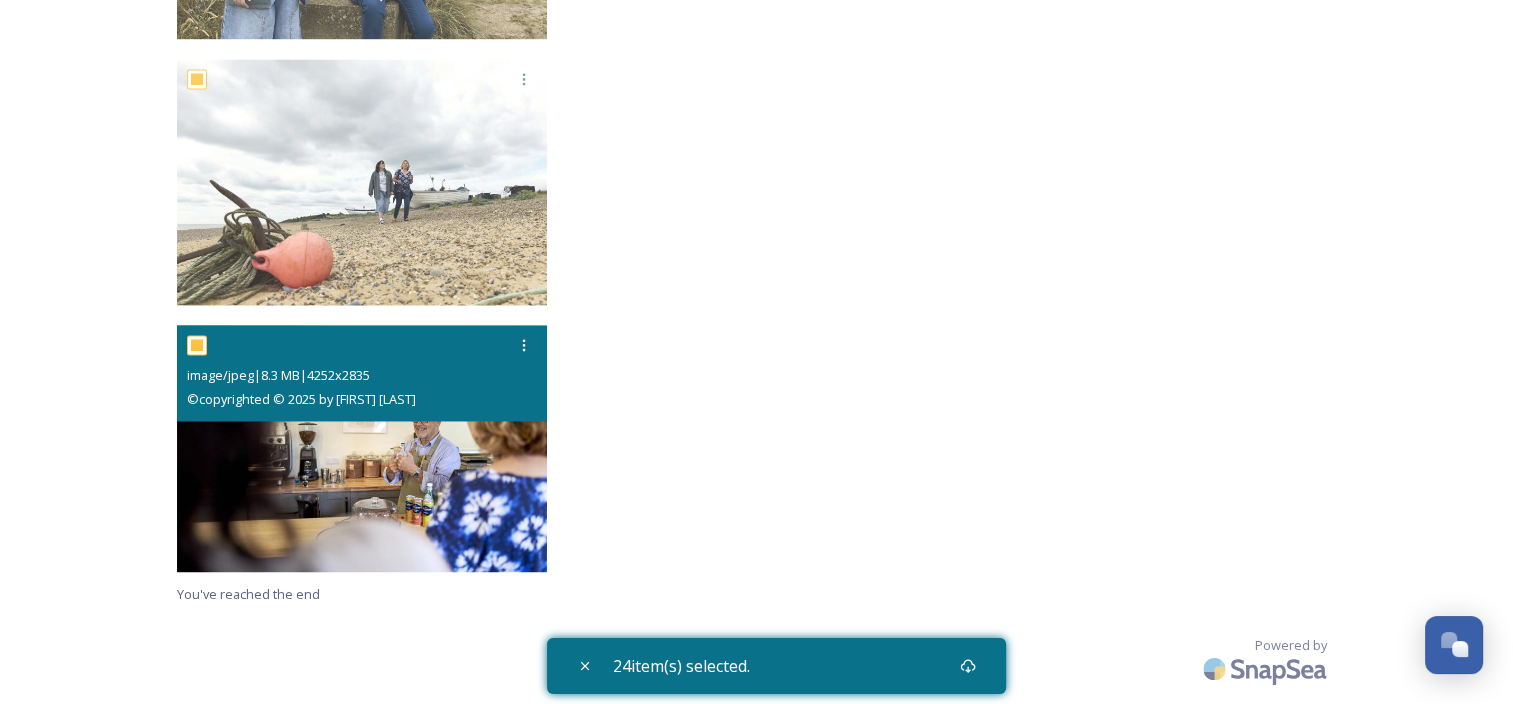 checkbox on "true" 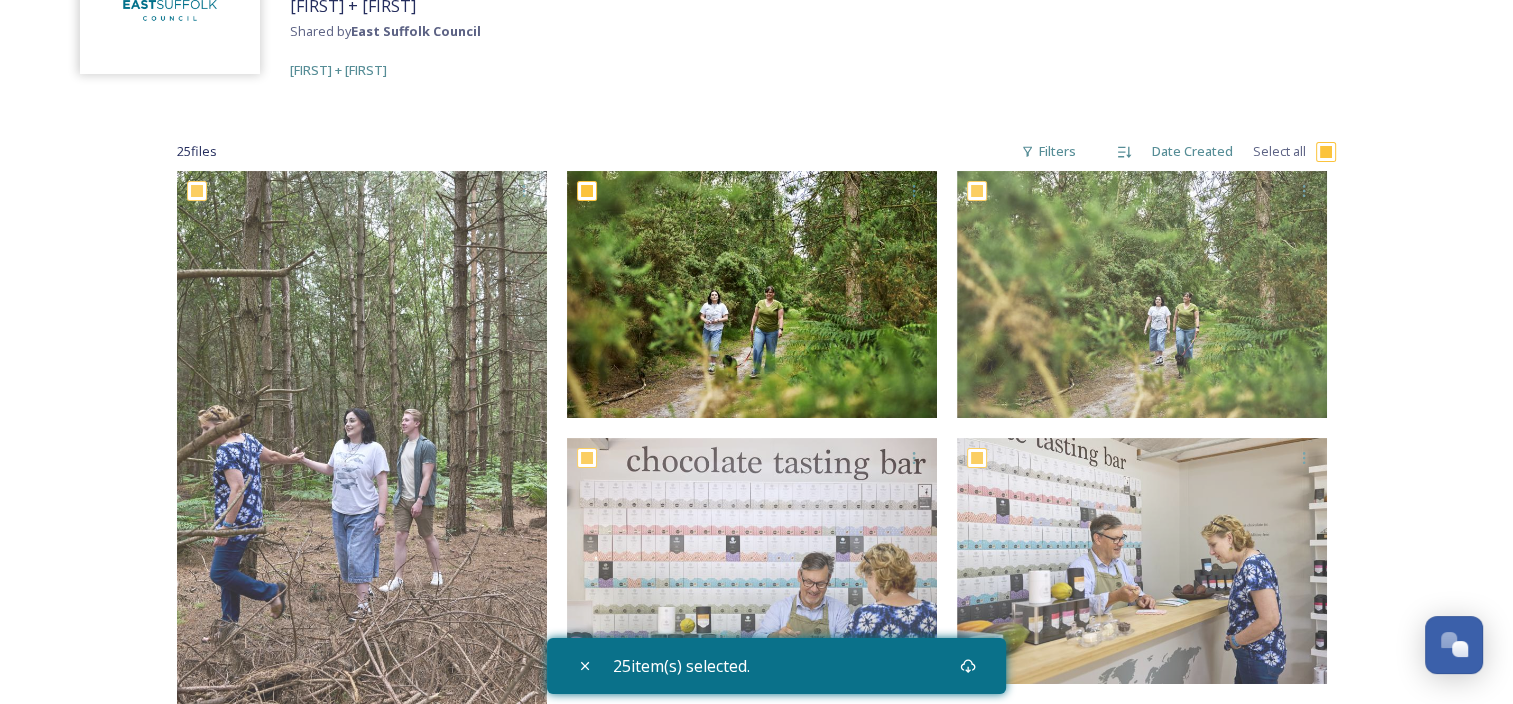 scroll, scrollTop: 200, scrollLeft: 0, axis: vertical 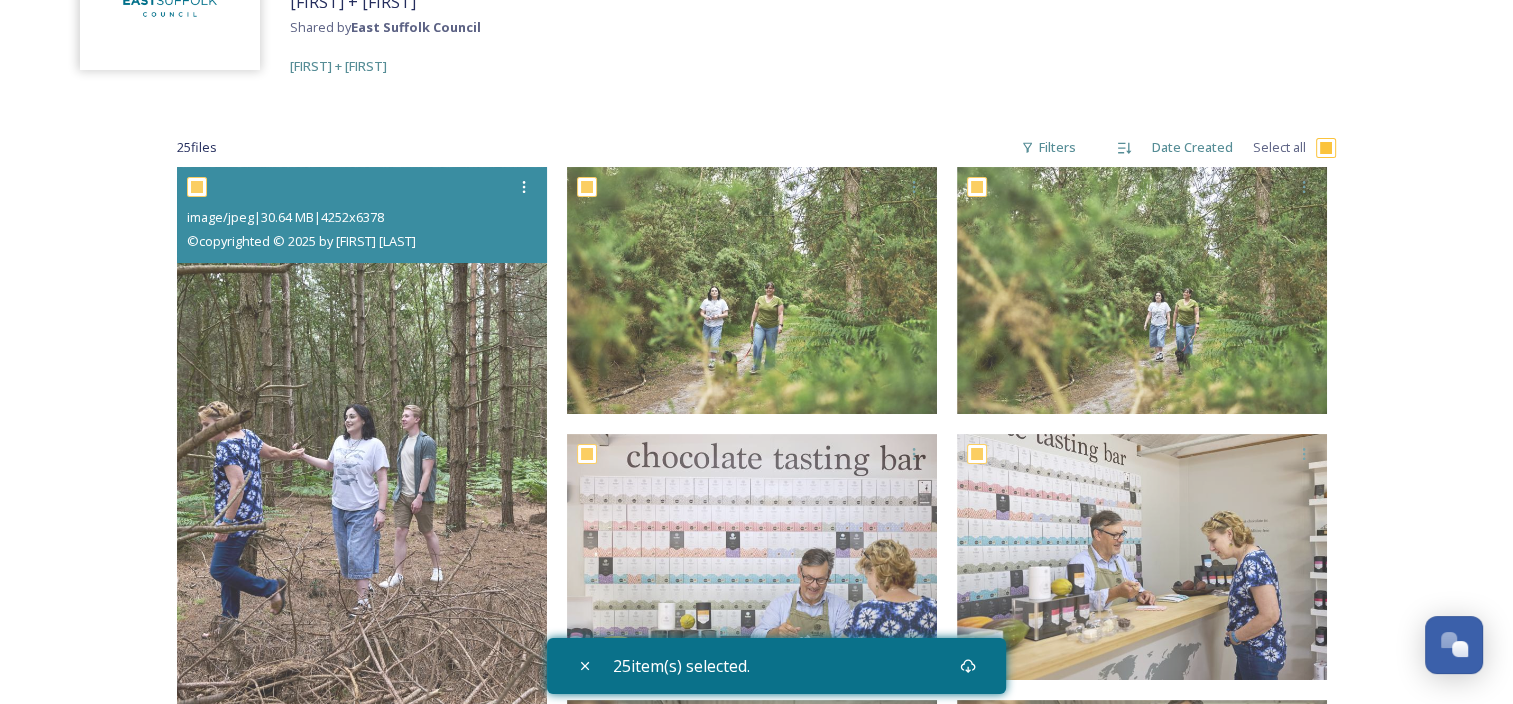 drag, startPoint x: 461, startPoint y: 353, endPoint x: 909, endPoint y: 43, distance: 544.7972 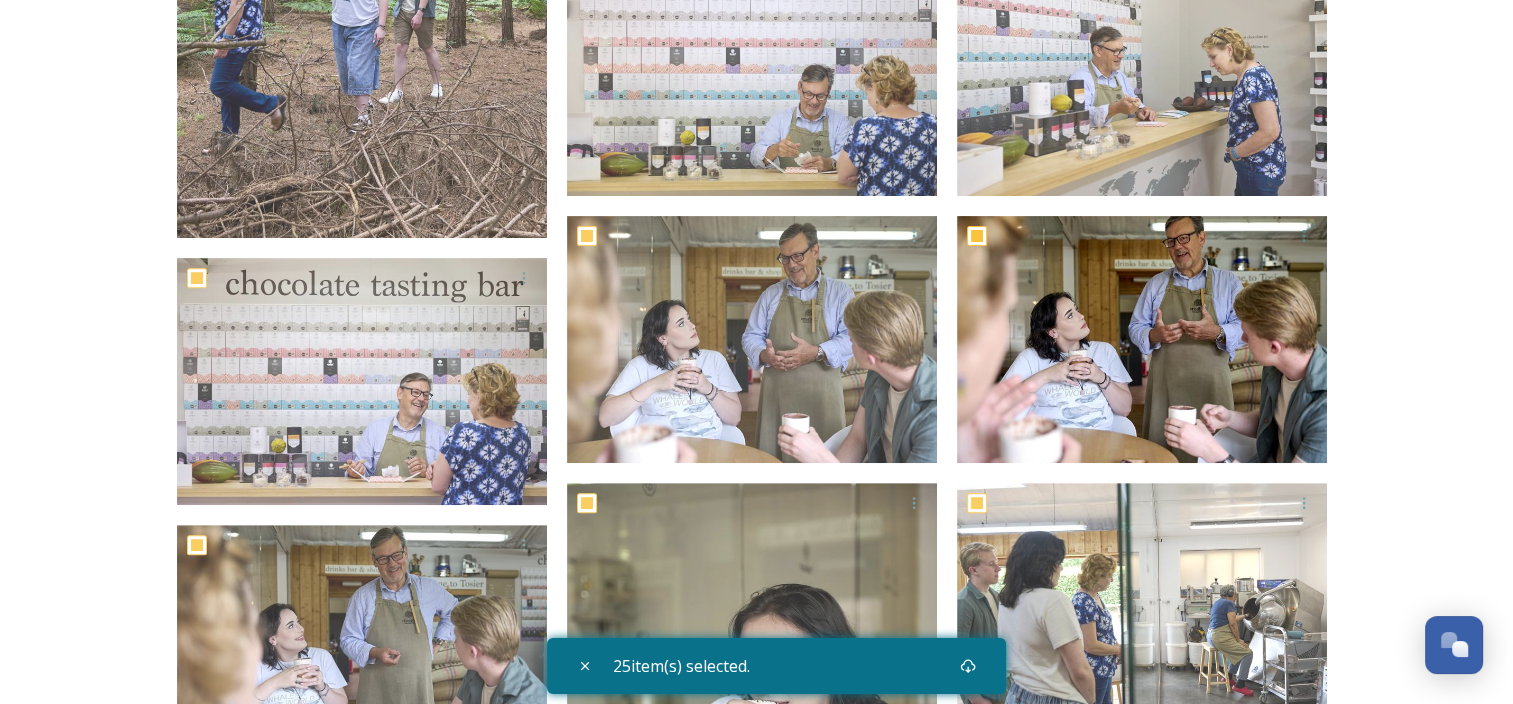 scroll, scrollTop: 700, scrollLeft: 0, axis: vertical 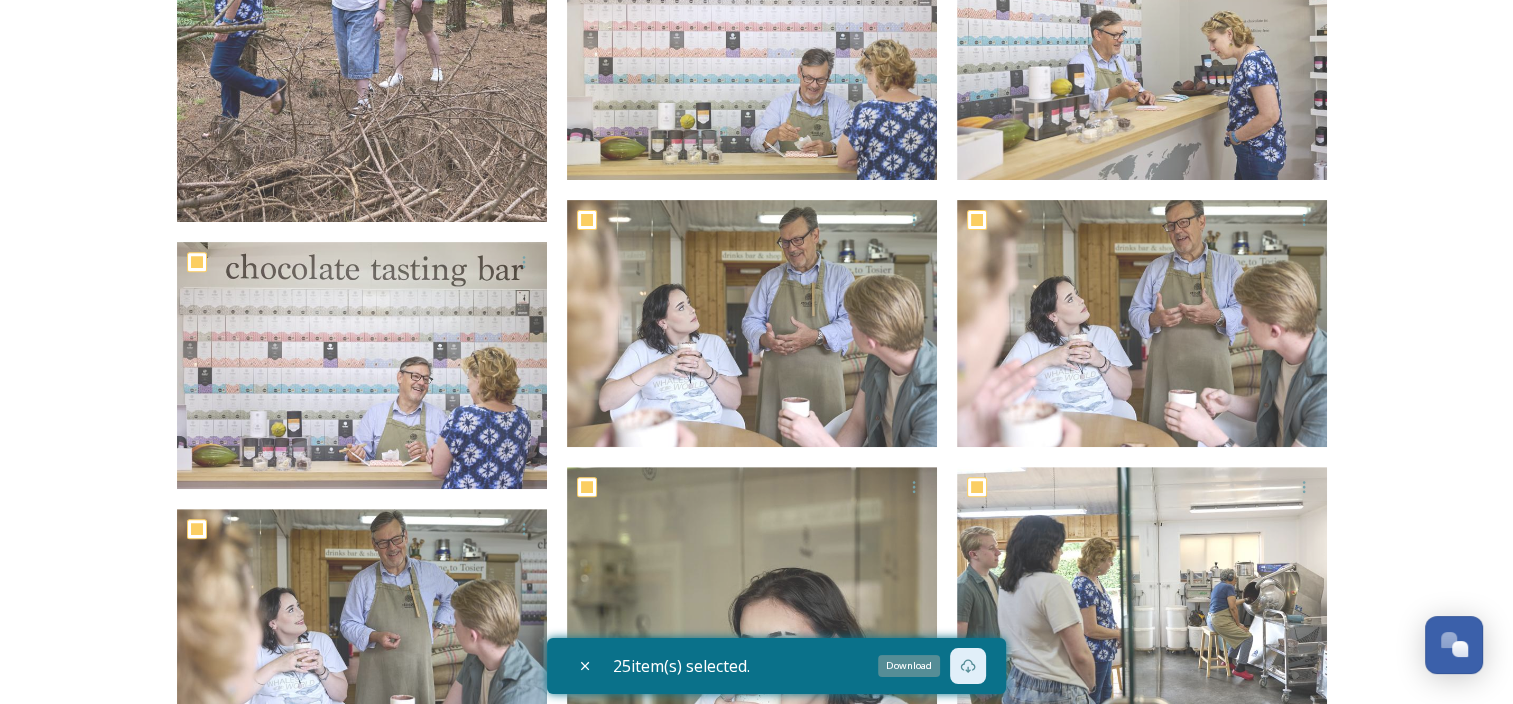 click 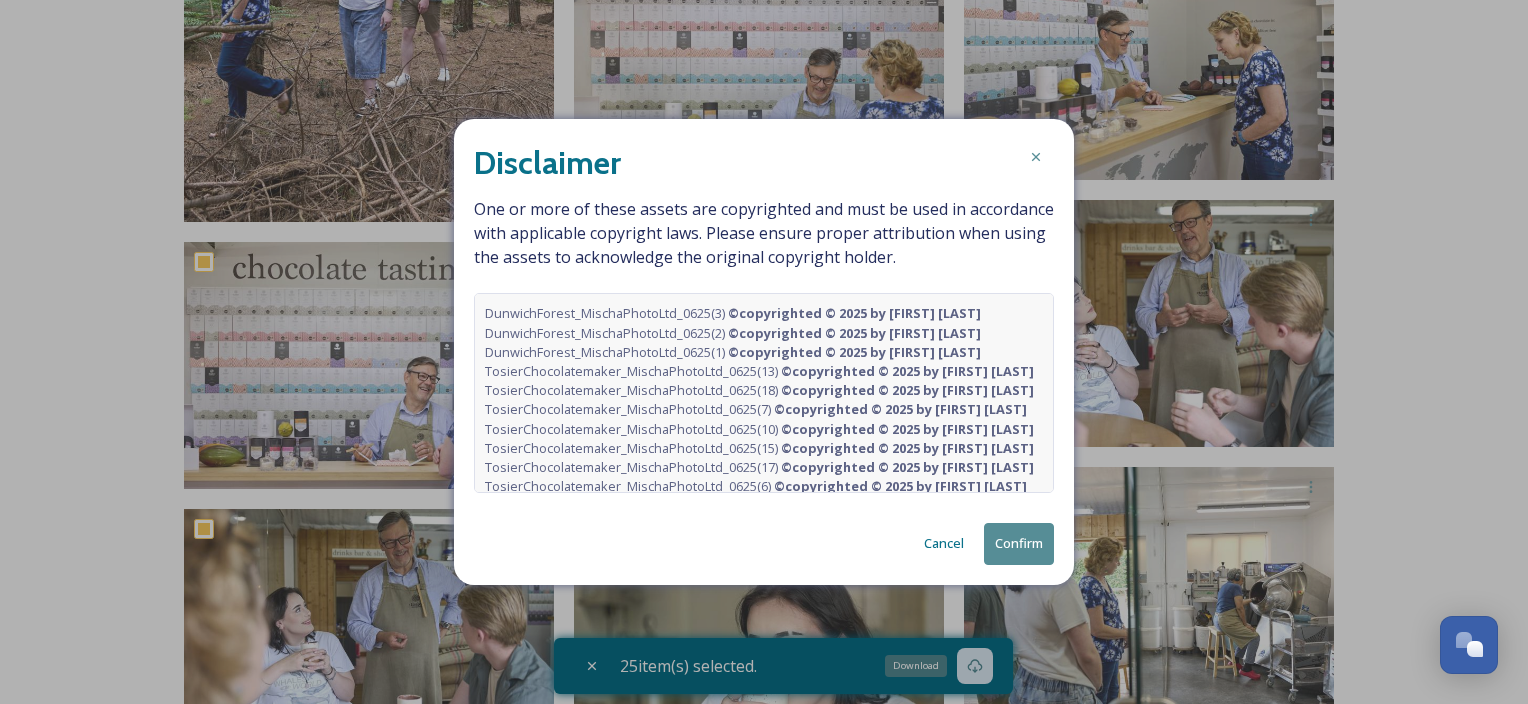 click on "Confirm" at bounding box center (1019, 543) 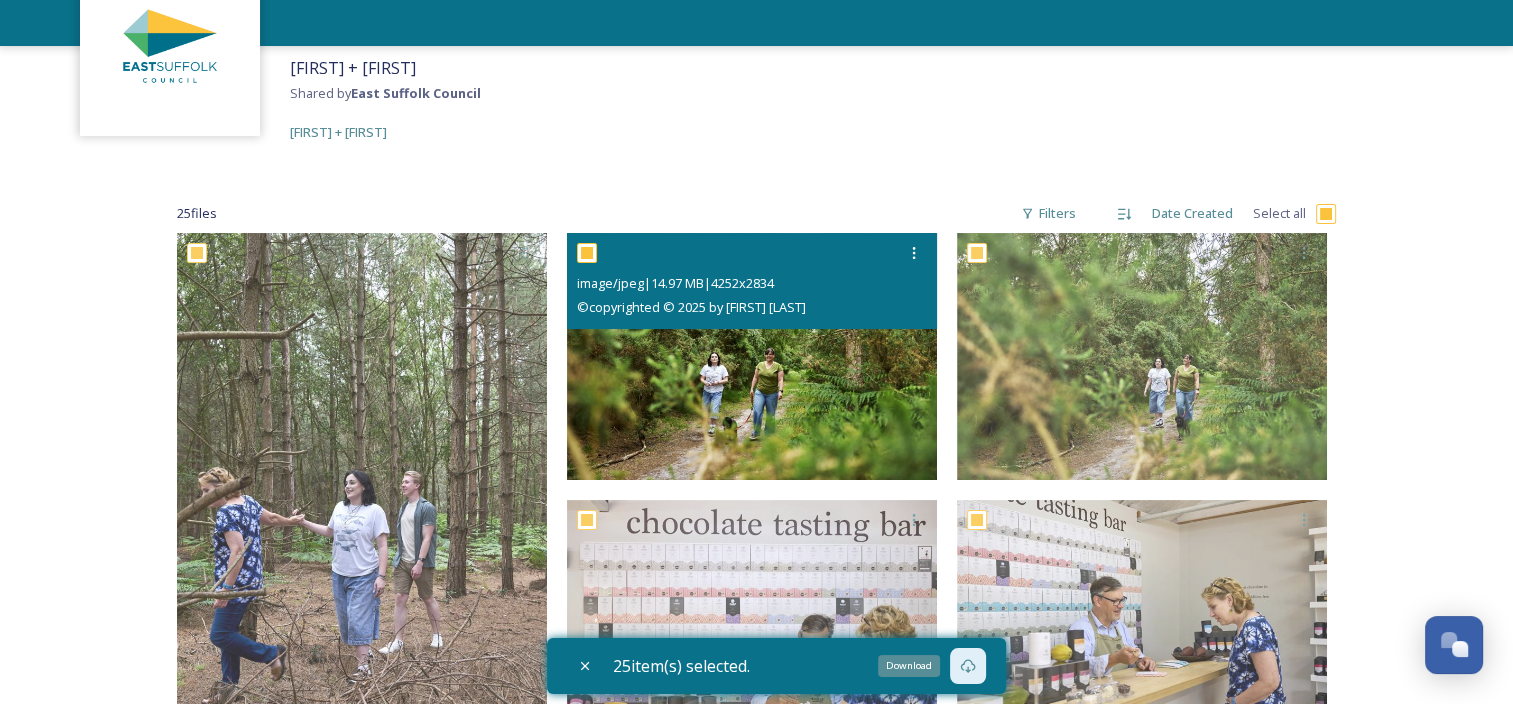 scroll, scrollTop: 100, scrollLeft: 0, axis: vertical 